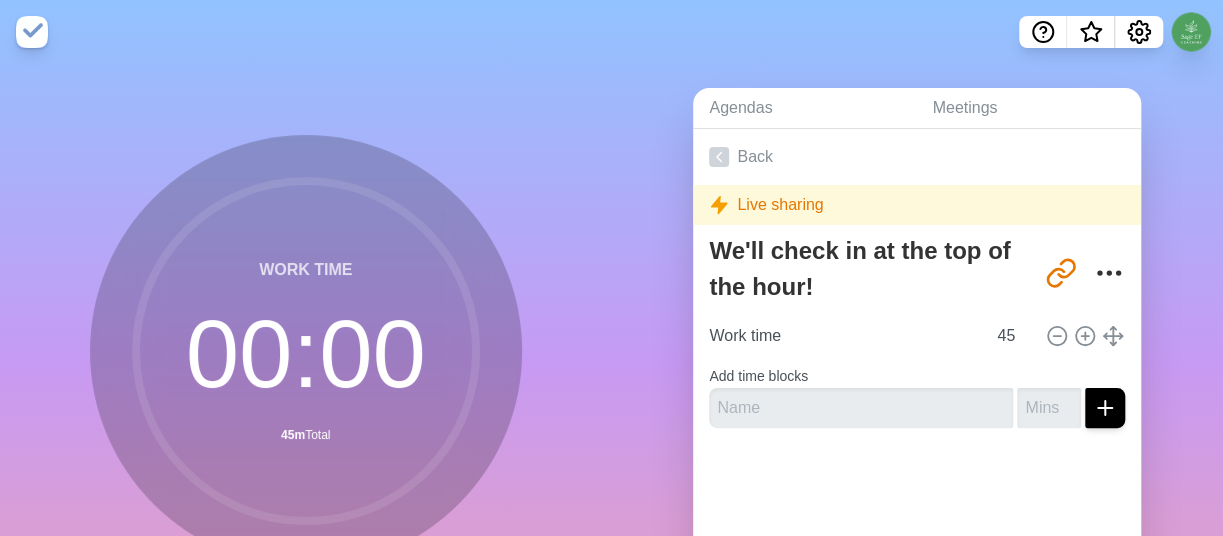 scroll, scrollTop: 0, scrollLeft: 0, axis: both 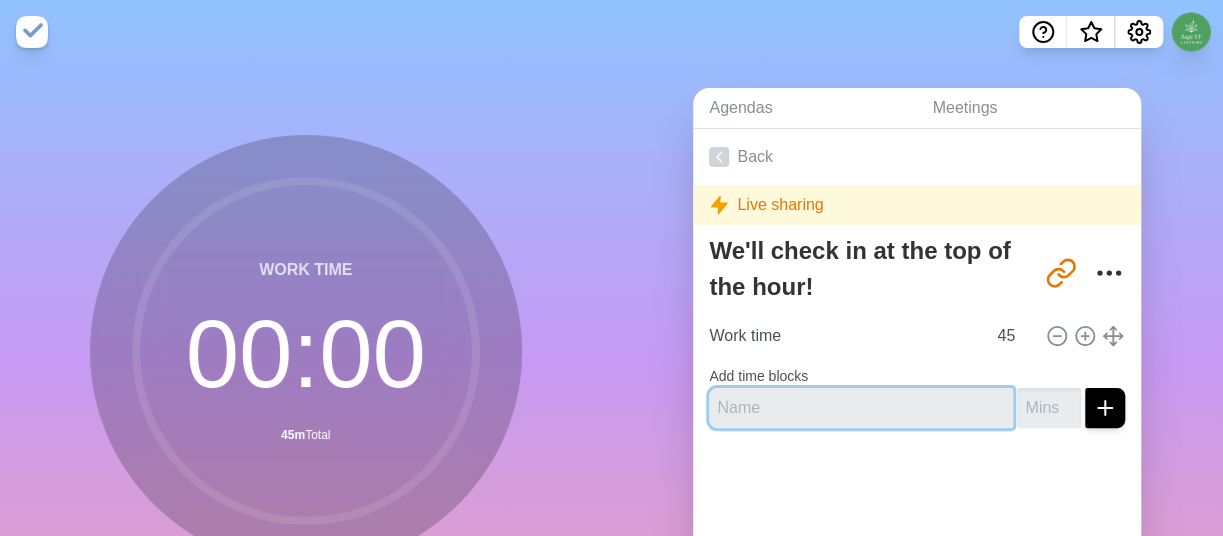 click at bounding box center (861, 408) 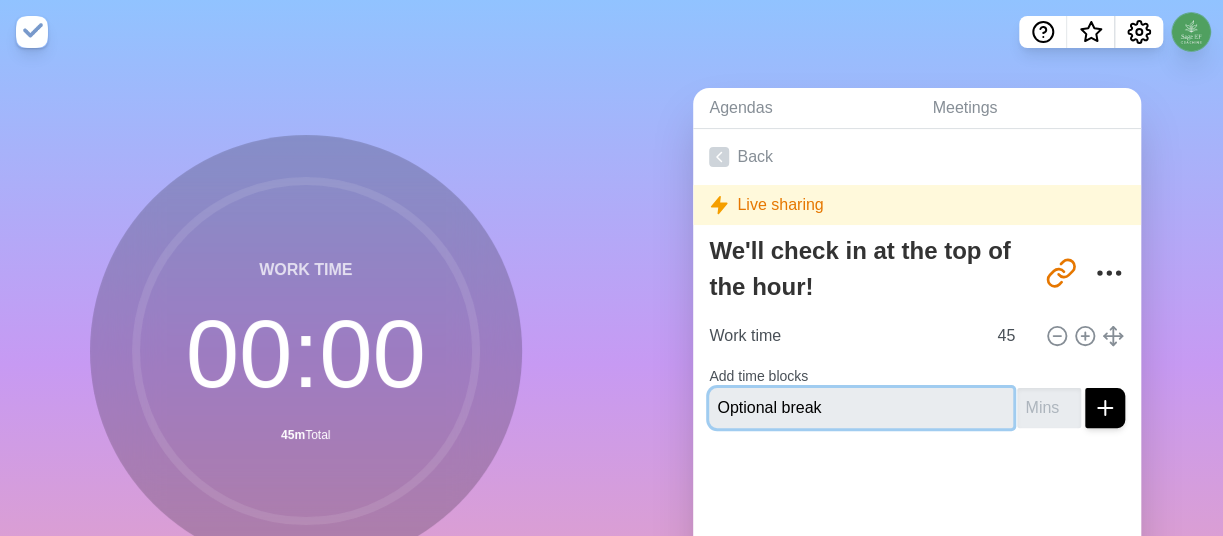type on "Optional break" 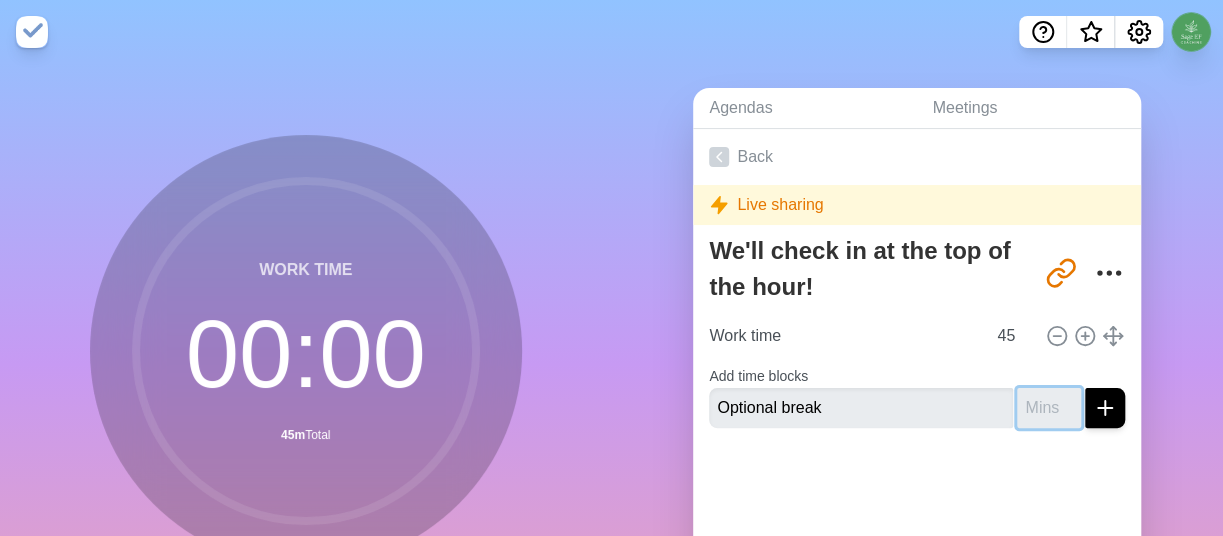 type on "5" 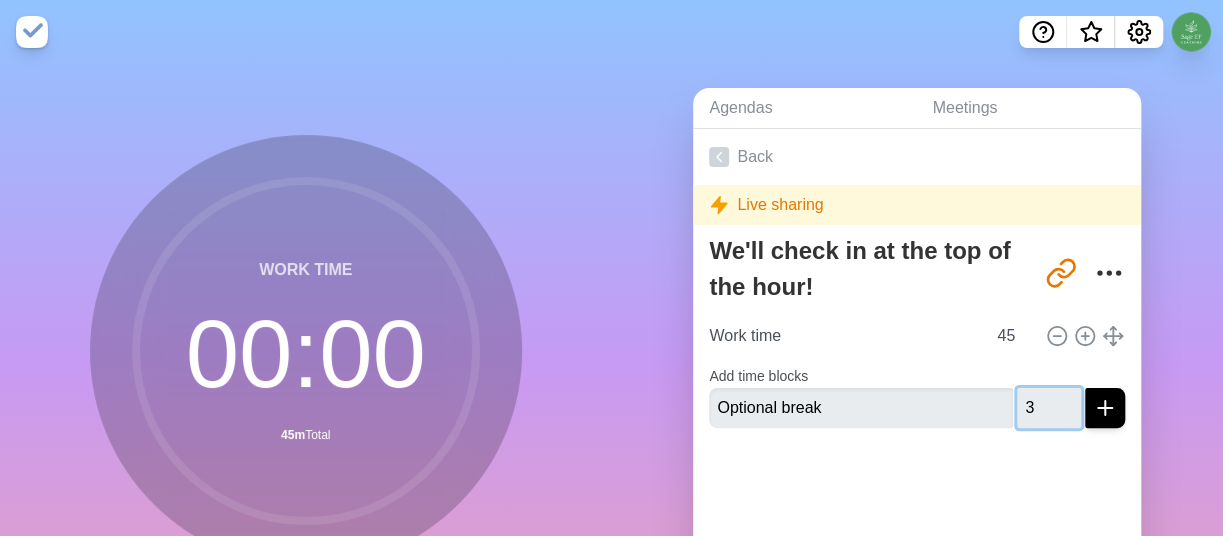 type on "3" 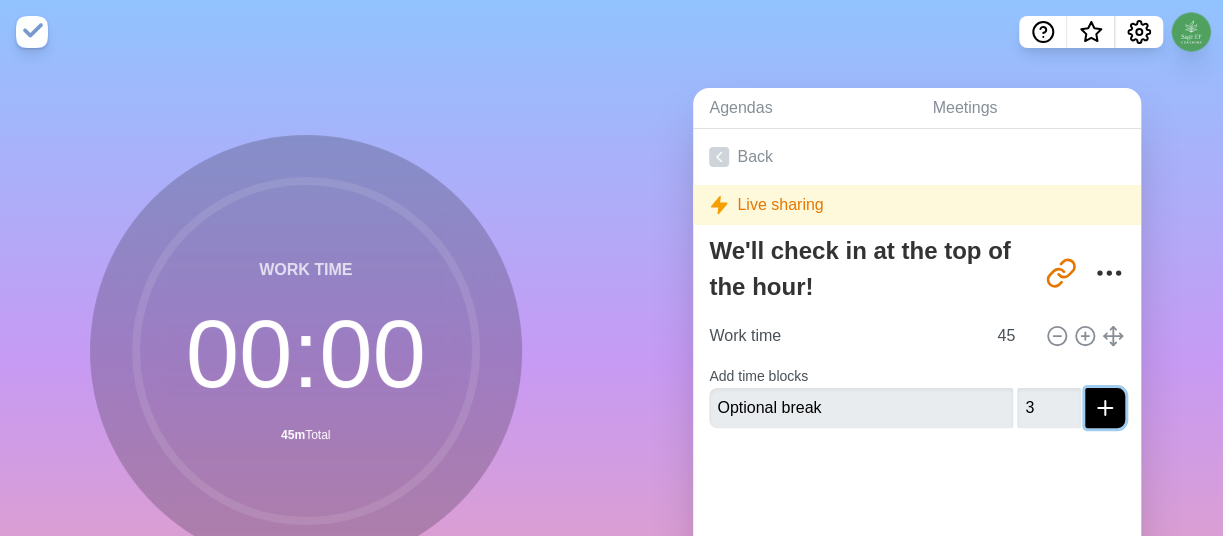 click 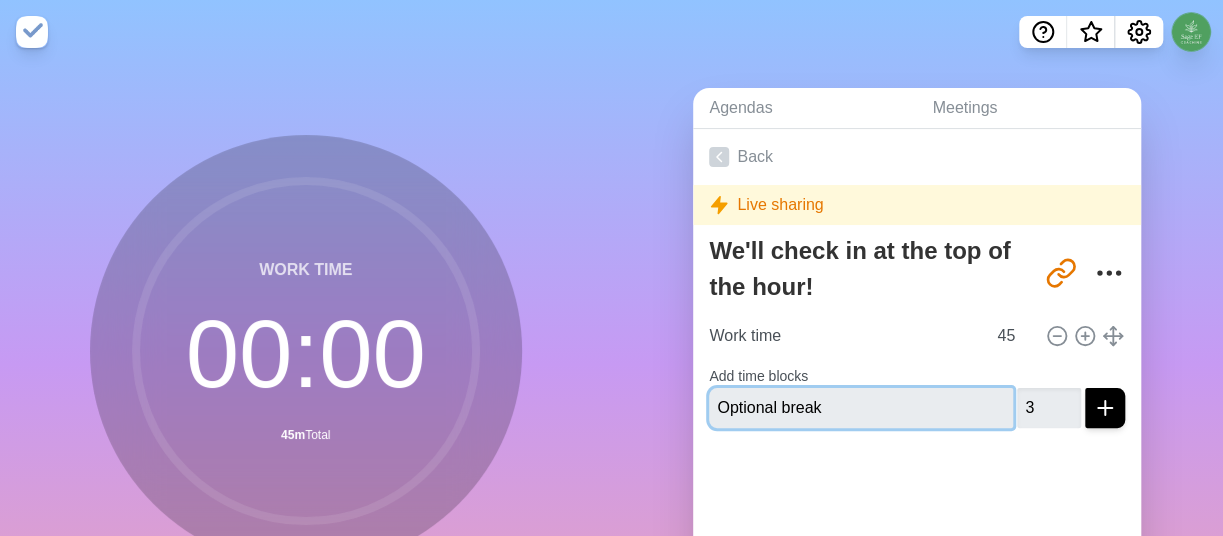 type 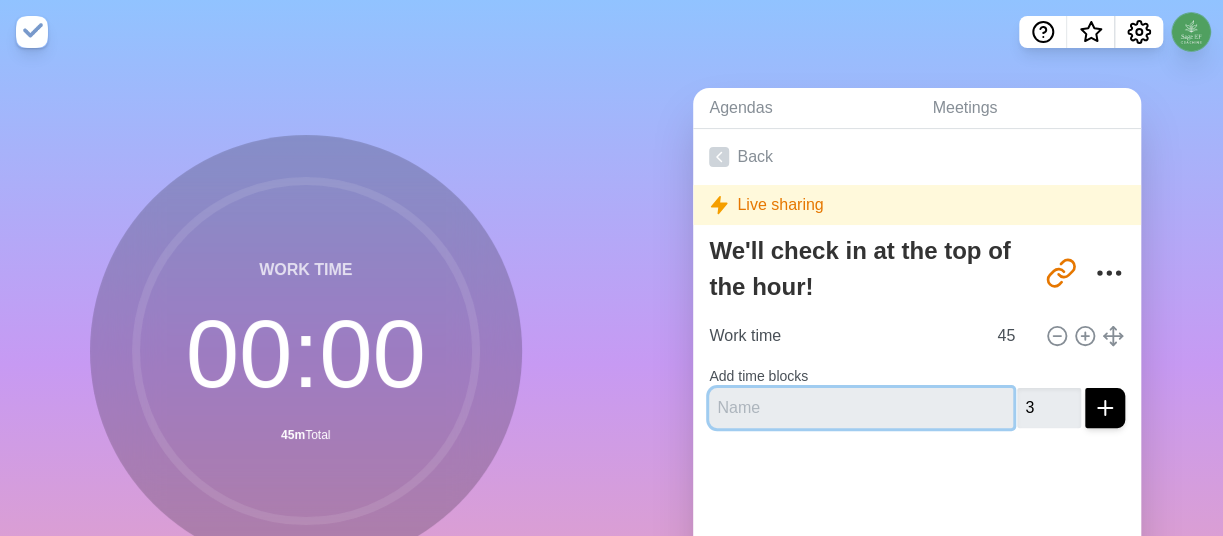 type 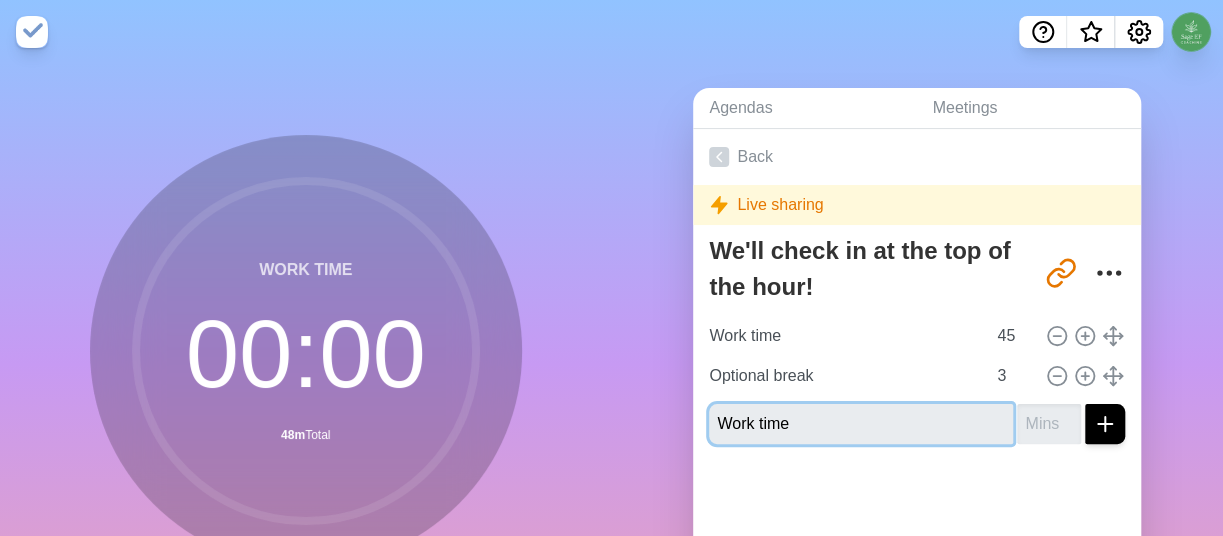 type on "Work time" 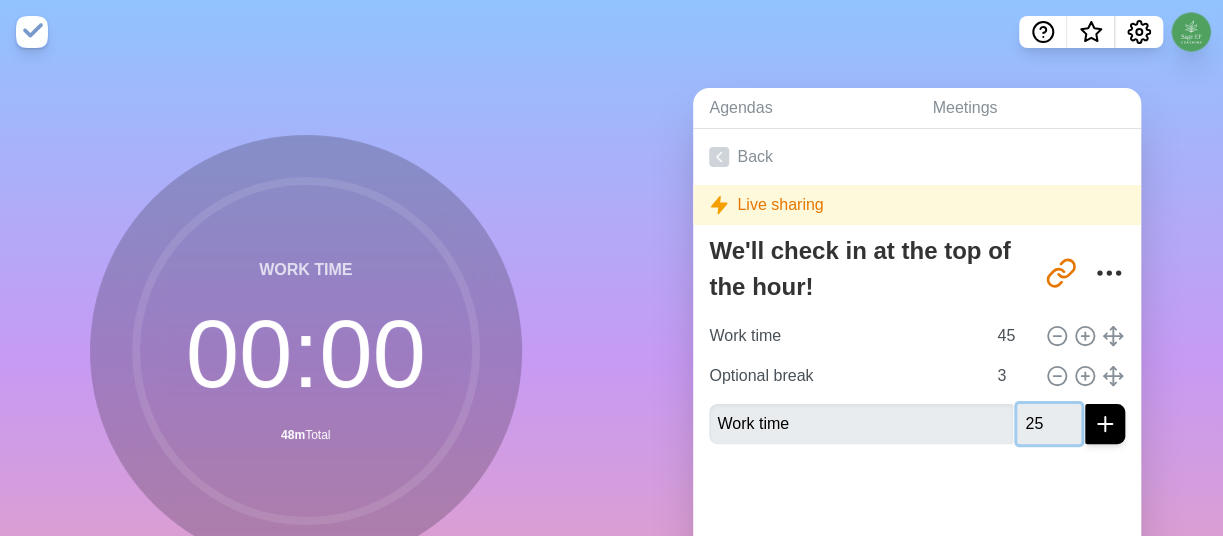 type on "25" 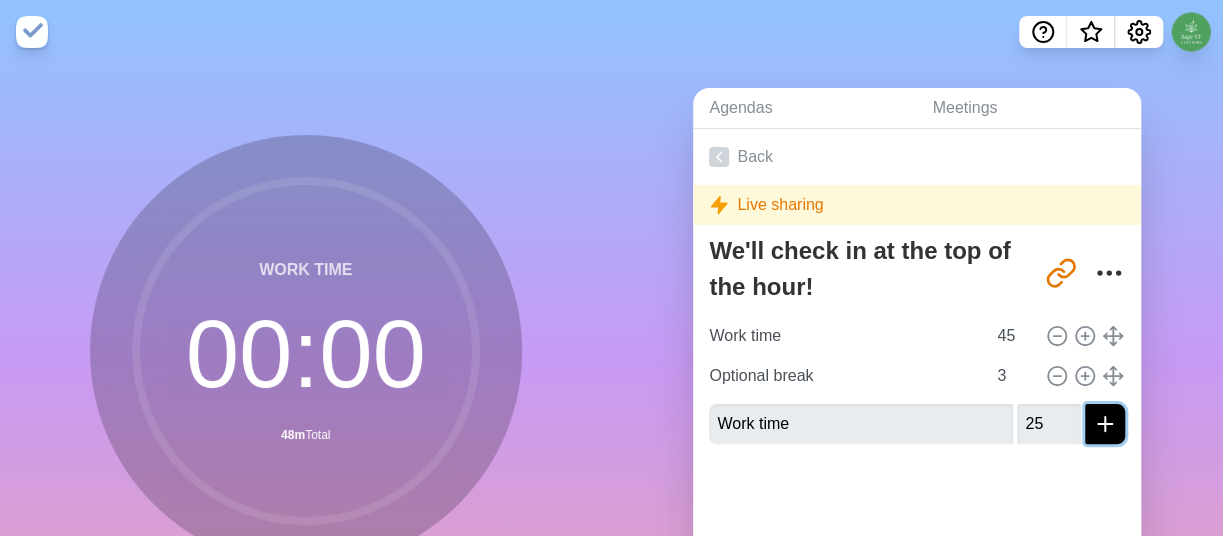 click 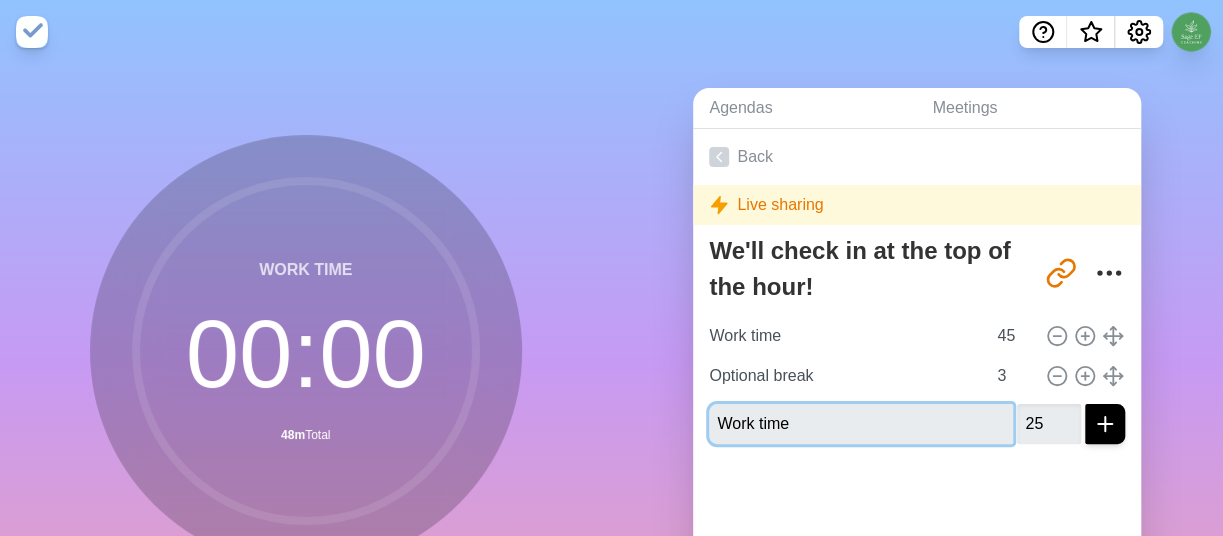 type 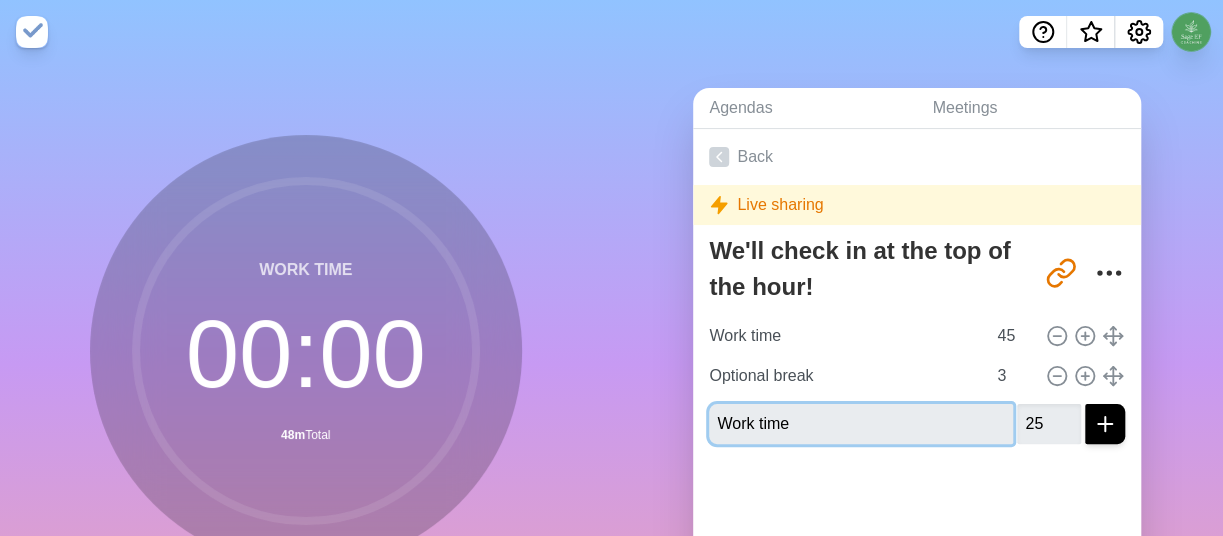 type 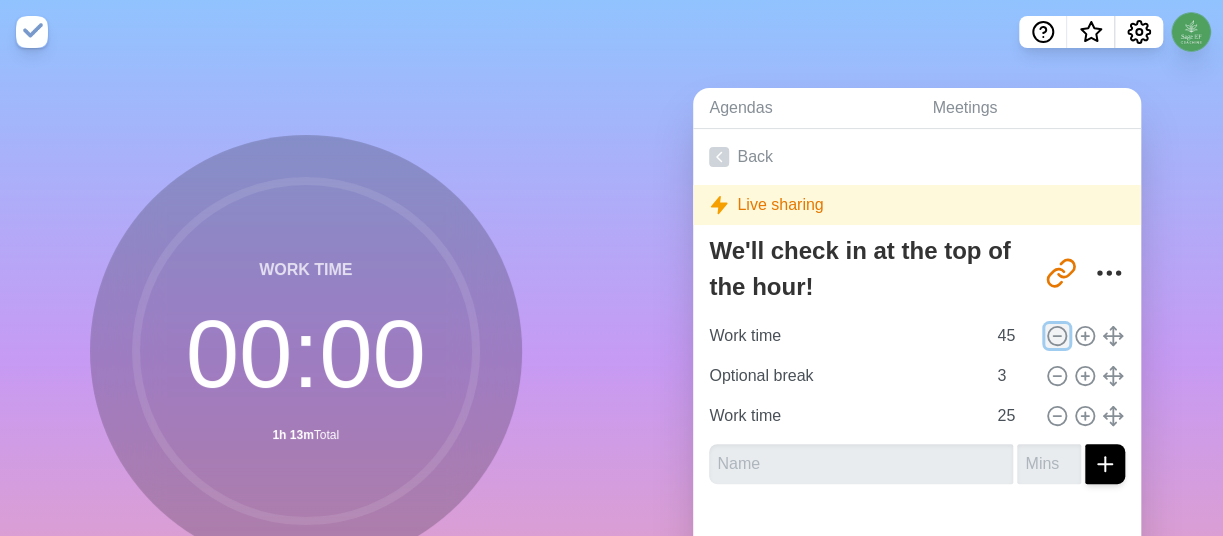 click 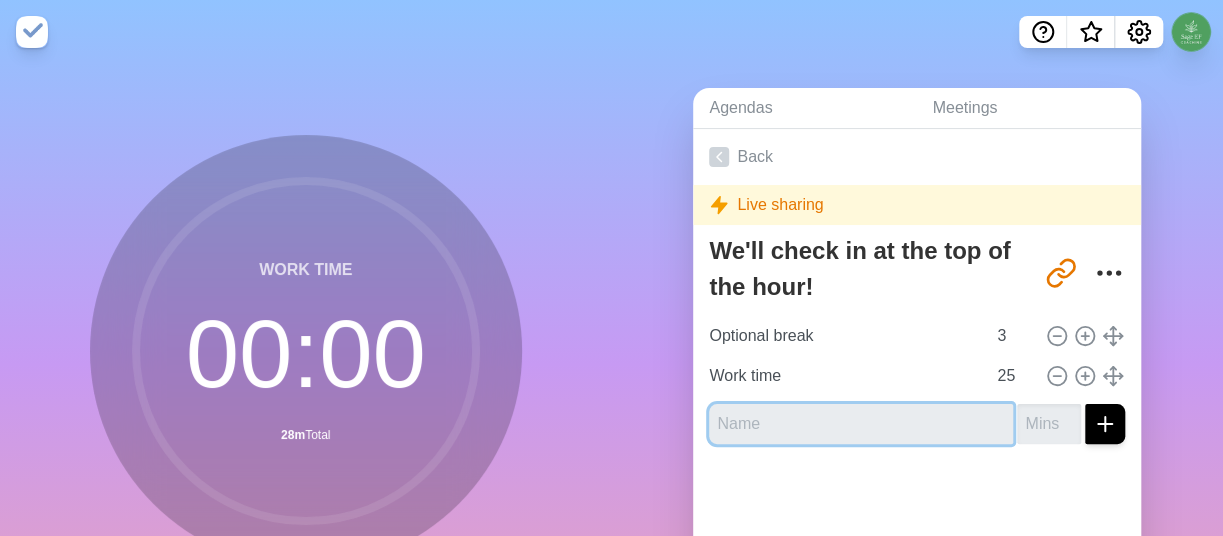 click at bounding box center [861, 424] 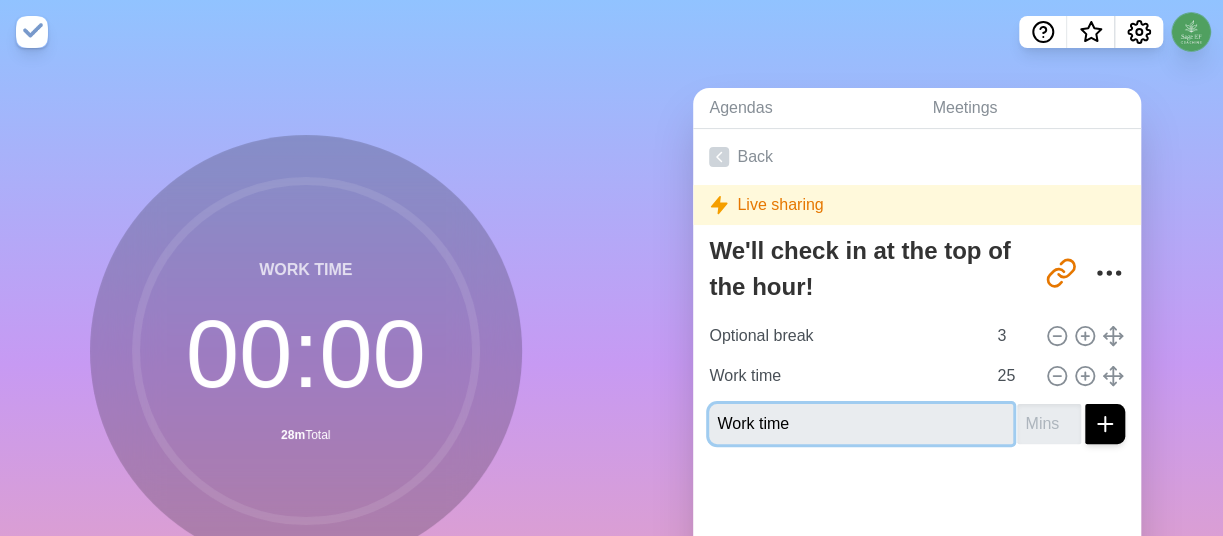 type on "Work time" 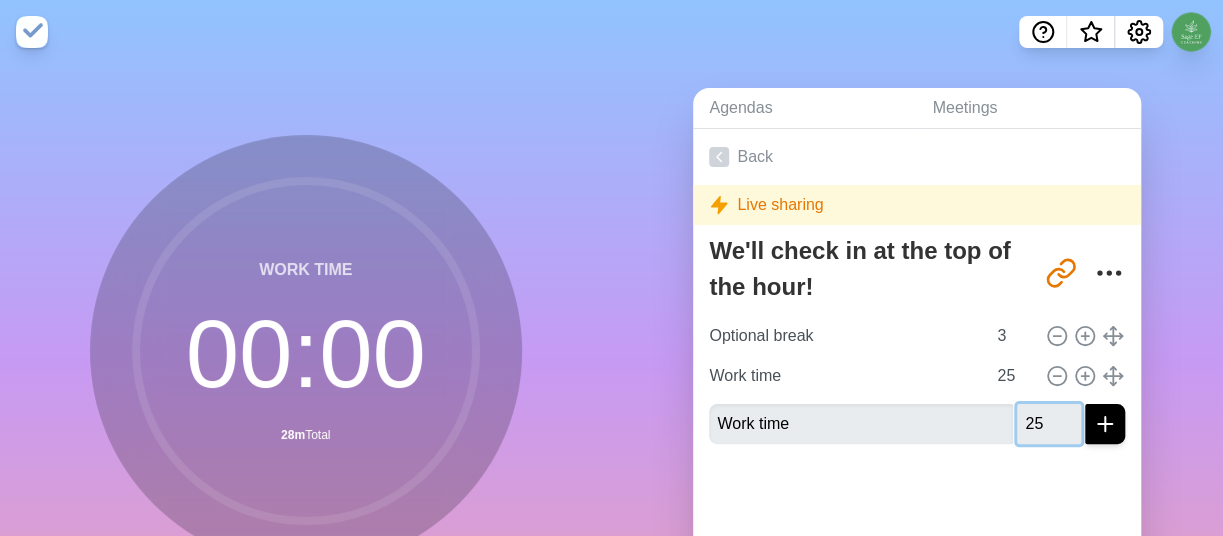 type on "25" 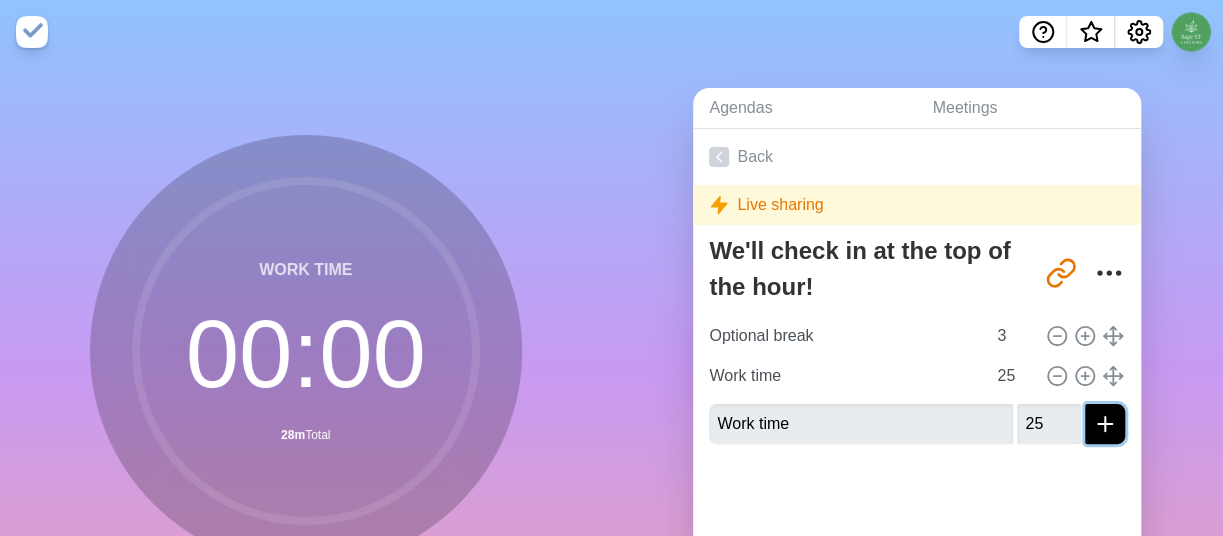 click 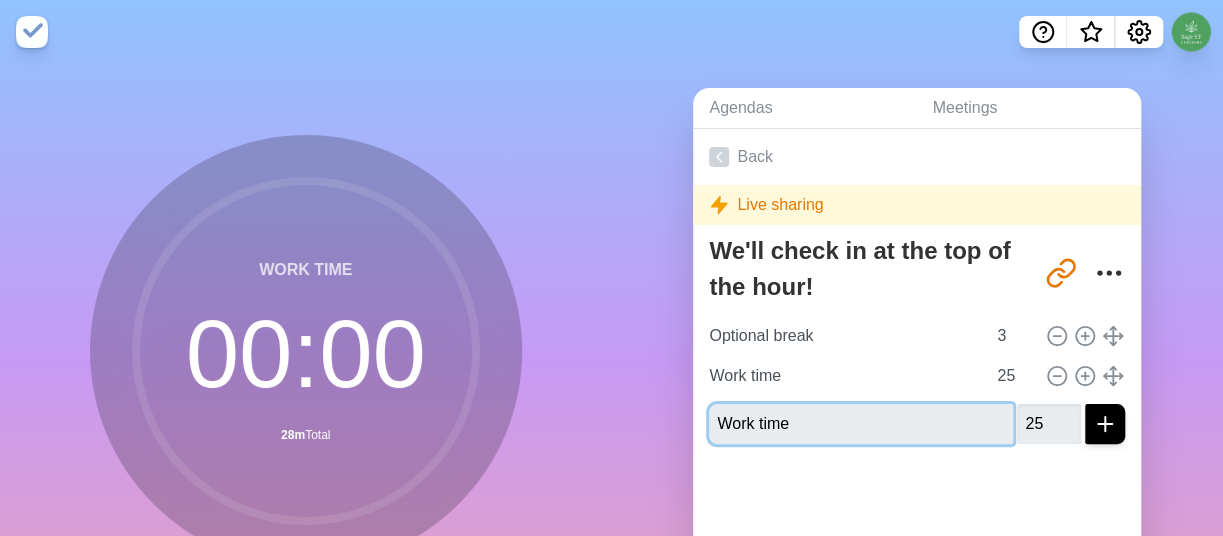 type 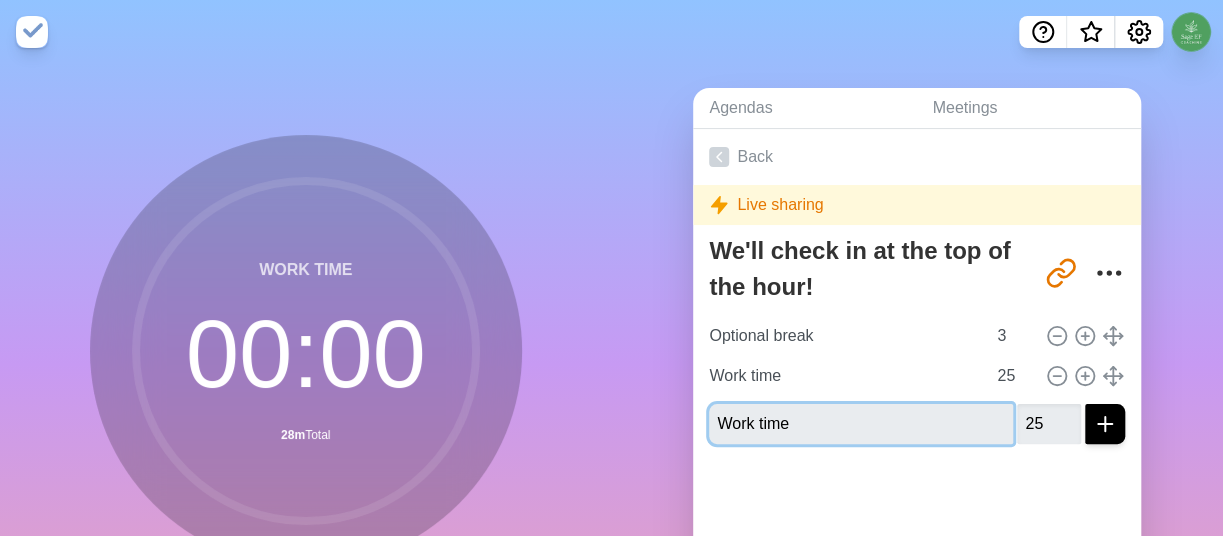 type 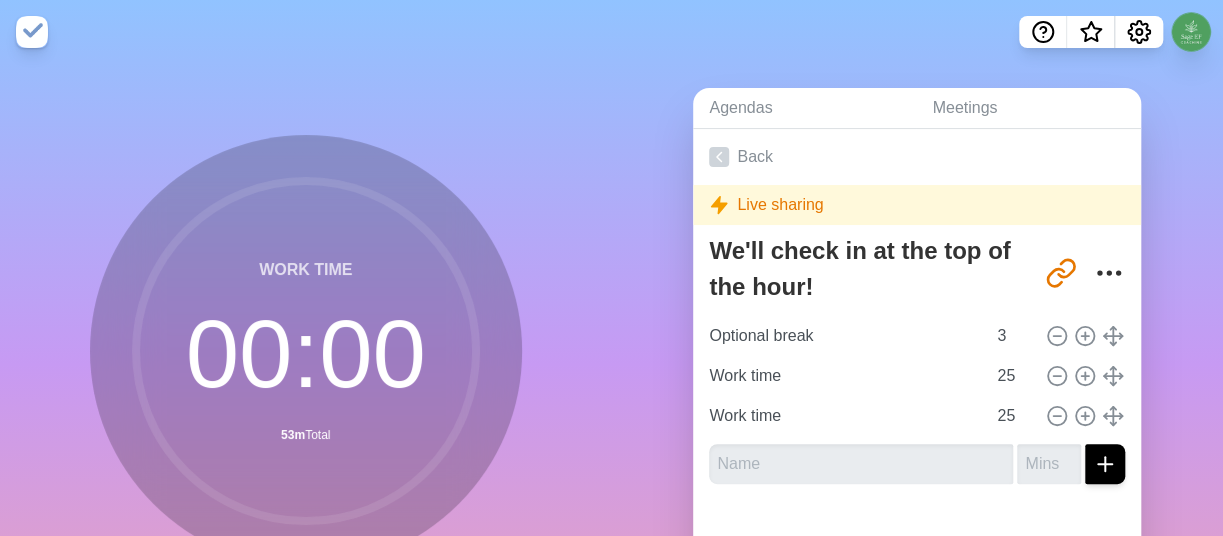 type 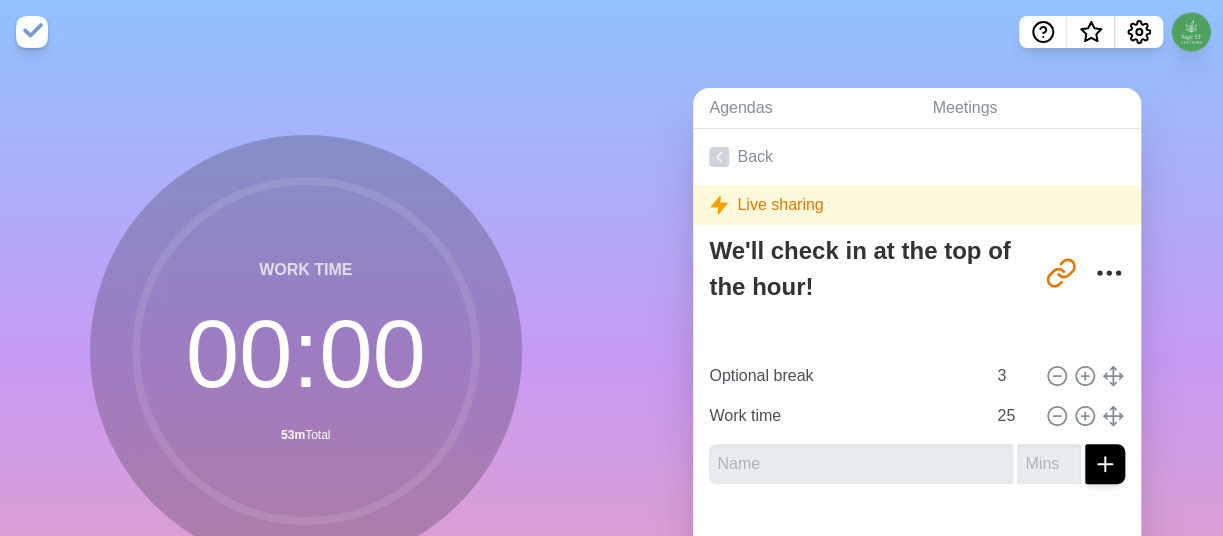 type on "Work time" 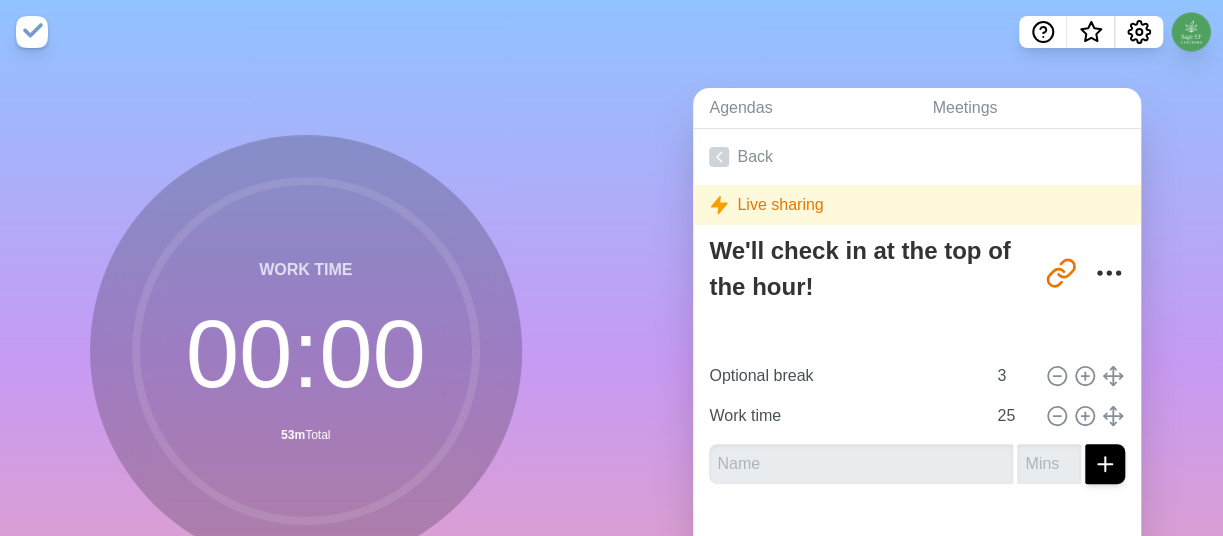 type on "25" 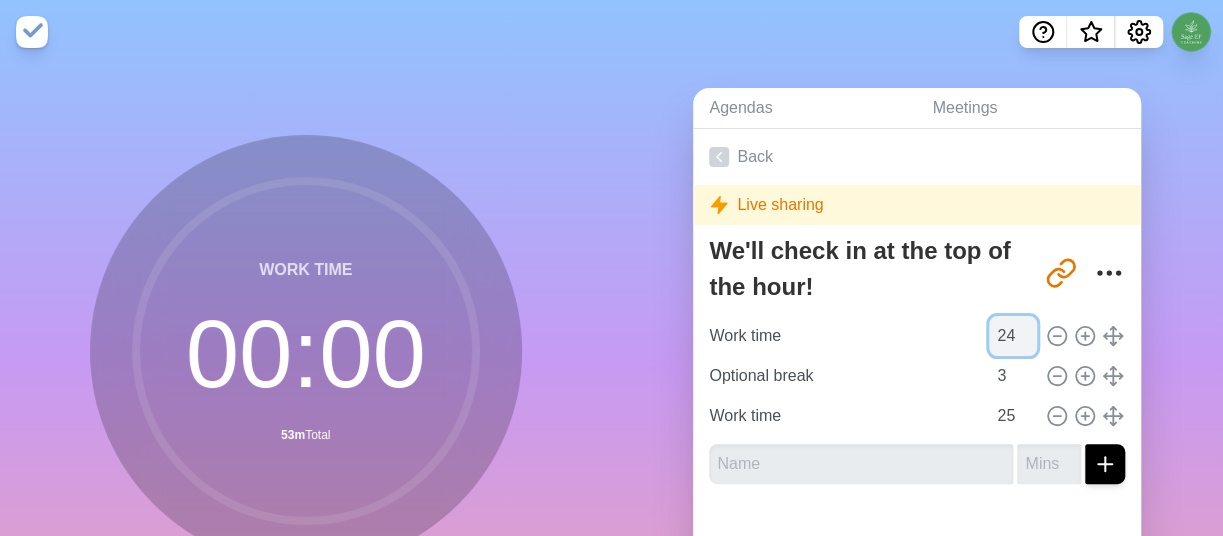 type on "24" 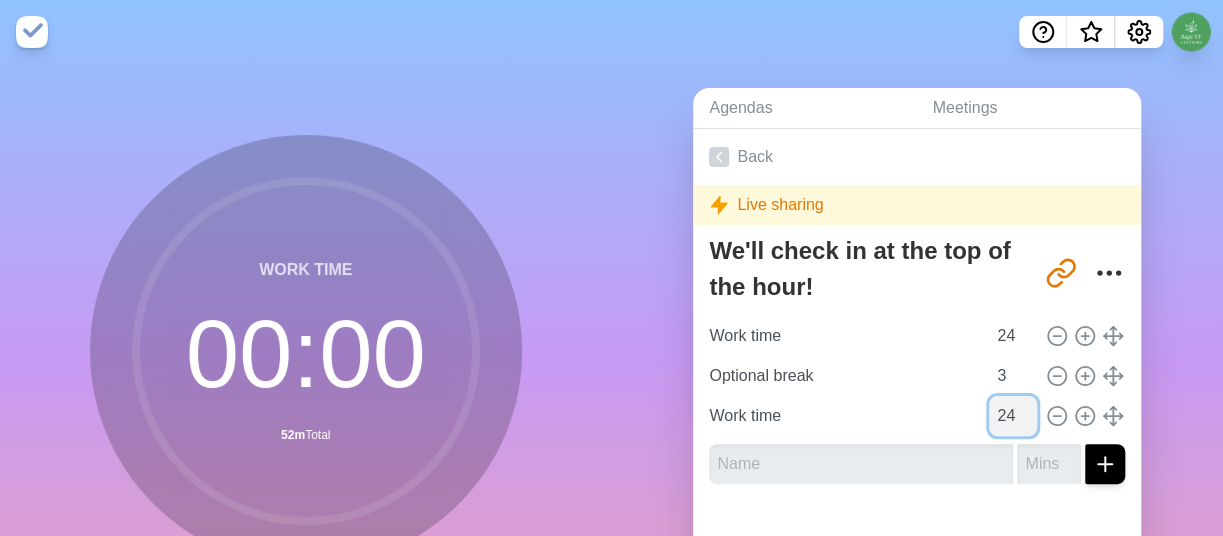 click on "24" at bounding box center [1013, 416] 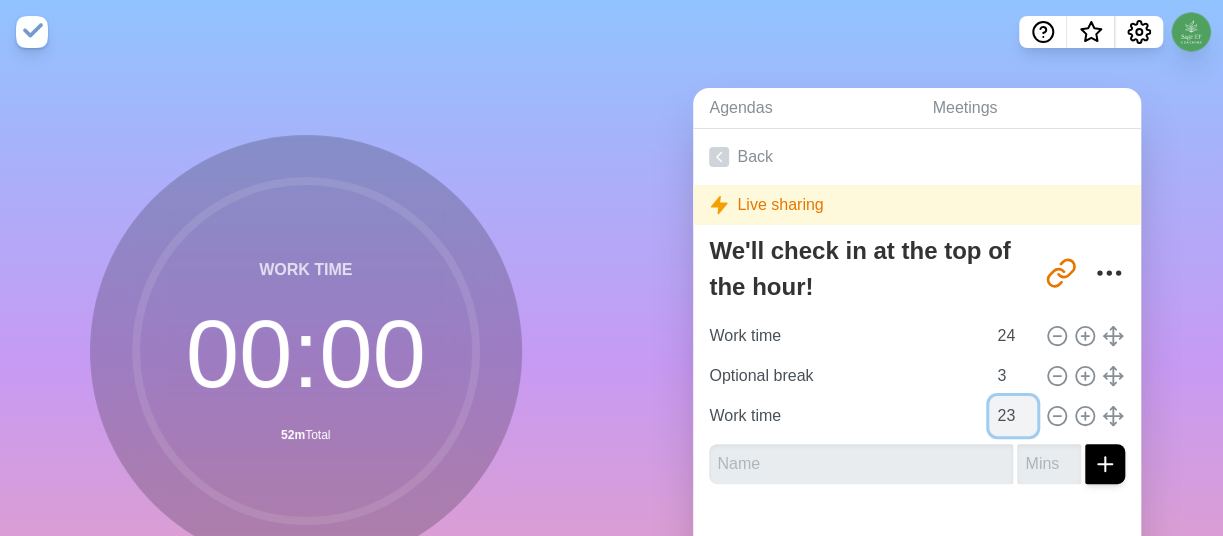 click on "23" at bounding box center (1013, 416) 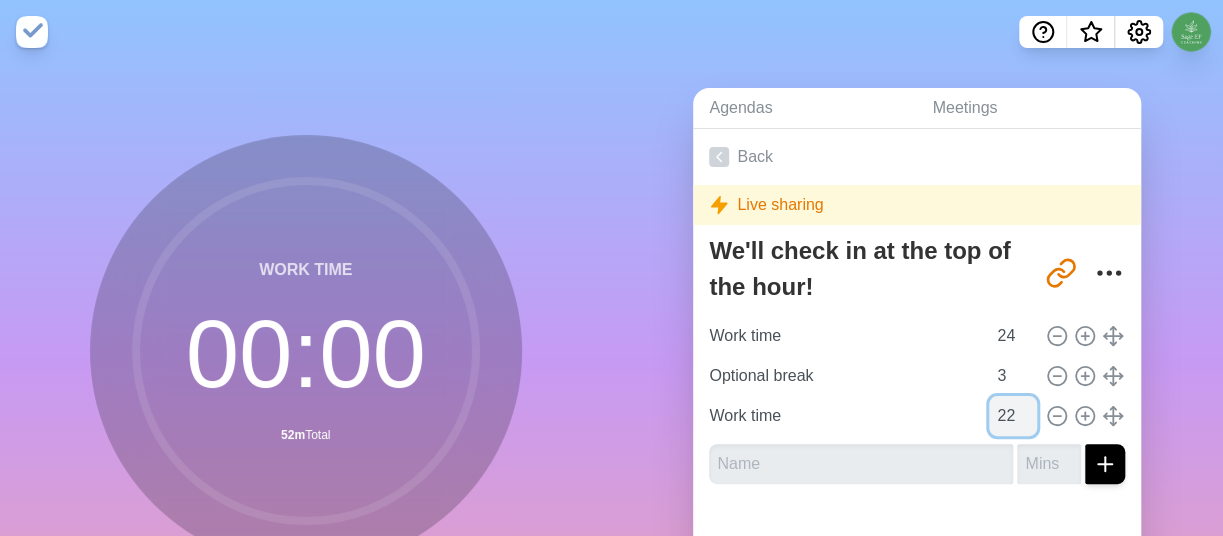 drag, startPoint x: 1002, startPoint y: 418, endPoint x: 374, endPoint y: 277, distance: 643.6342 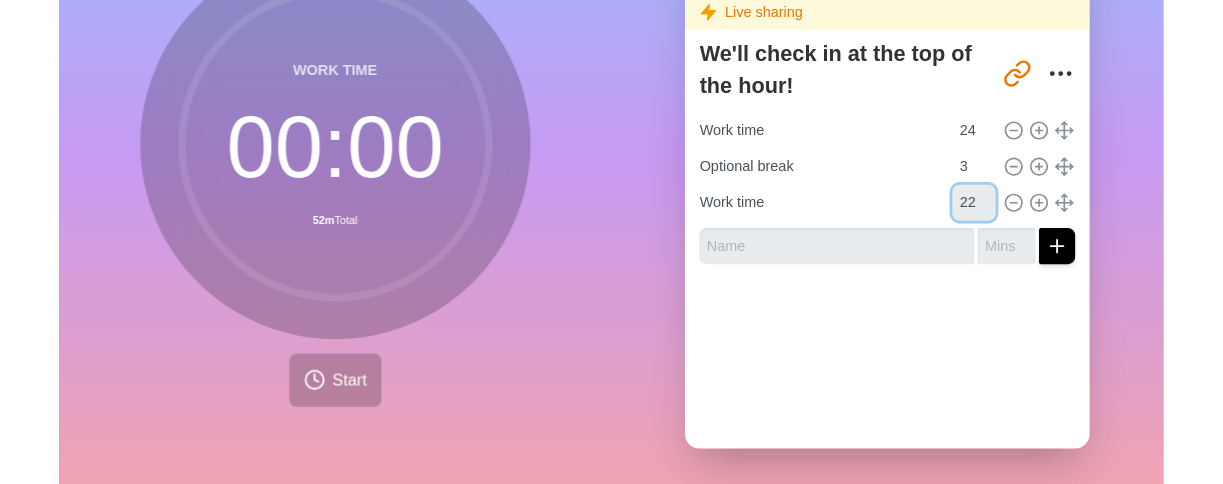 scroll, scrollTop: 192, scrollLeft: 0, axis: vertical 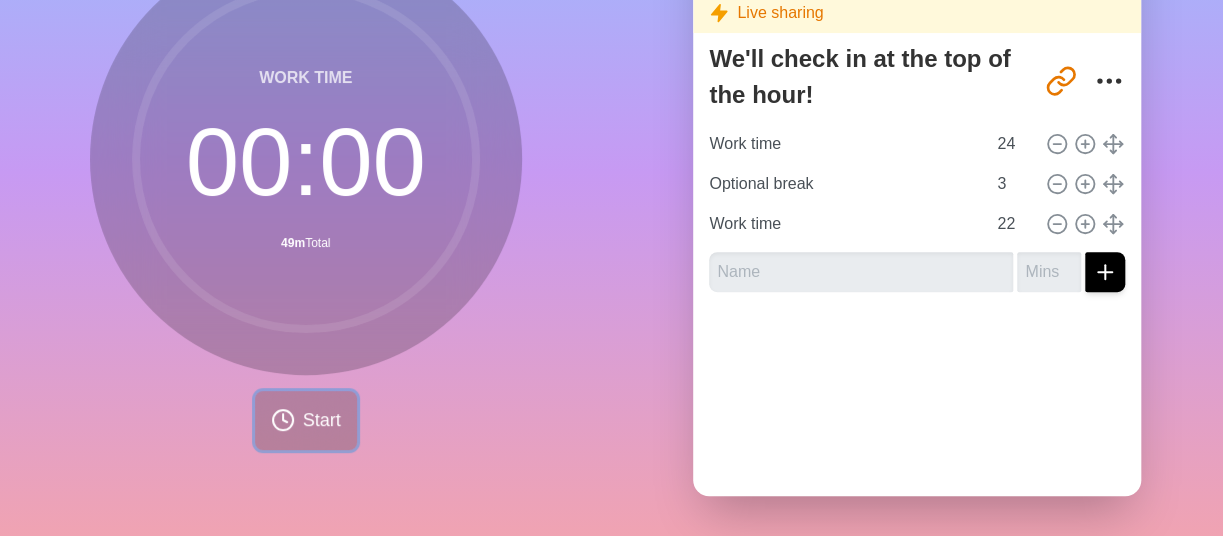 click on "Start" at bounding box center (322, 420) 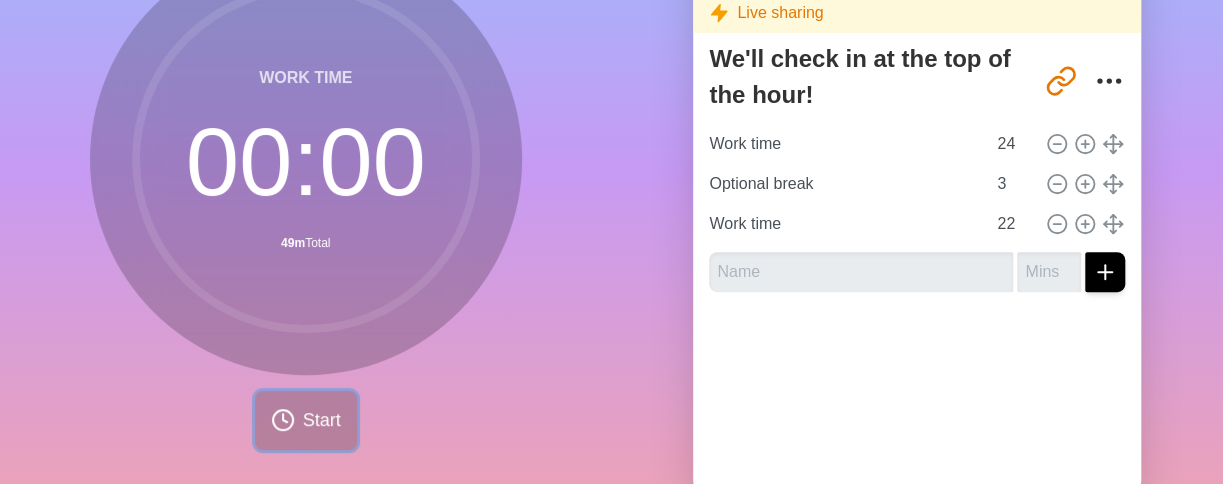 scroll, scrollTop: 151, scrollLeft: 0, axis: vertical 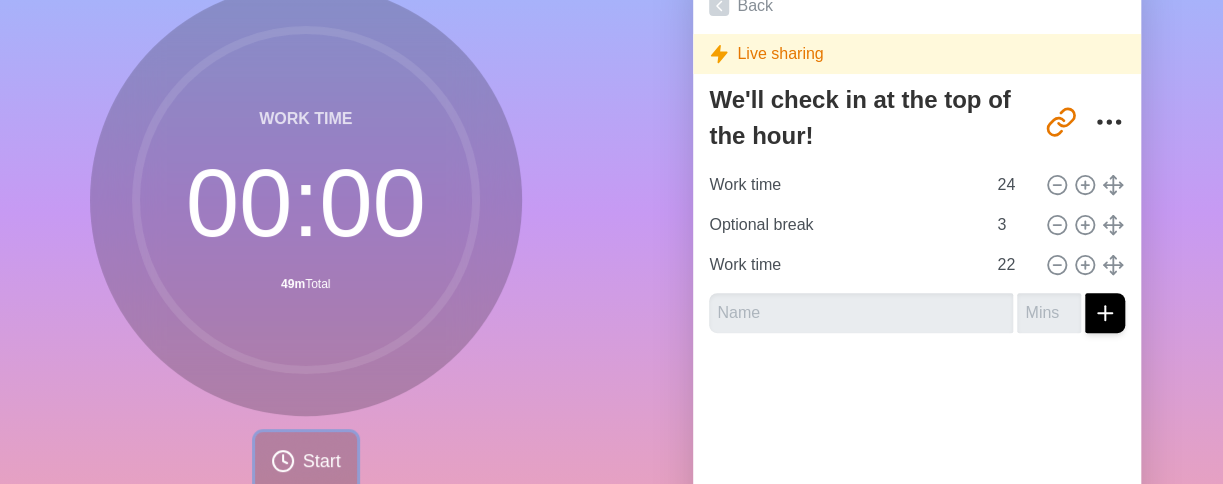 click on "Start" at bounding box center (322, 461) 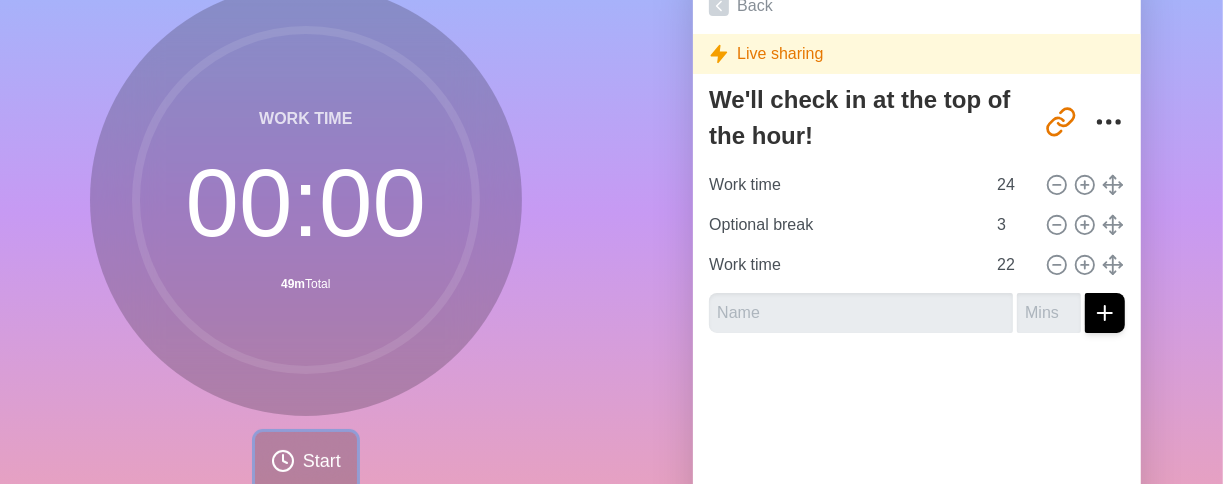click on "Start" at bounding box center [322, 461] 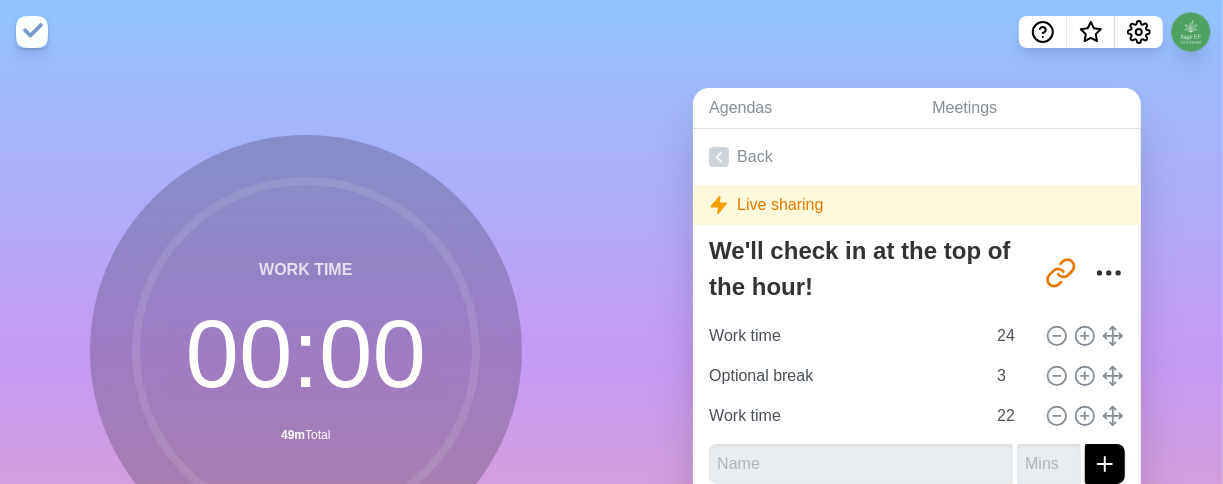 scroll, scrollTop: 1, scrollLeft: 0, axis: vertical 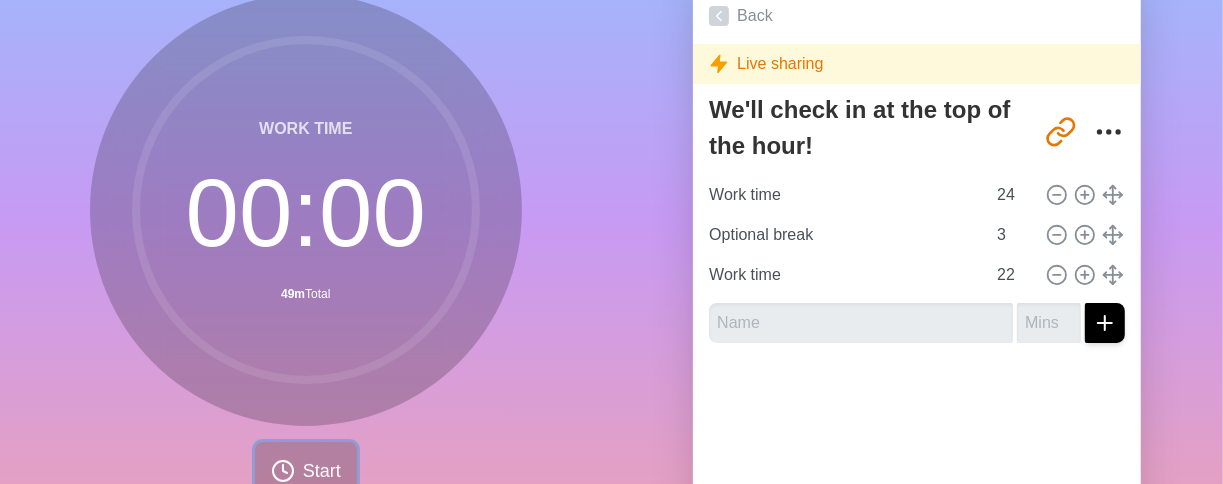 click on "Start" at bounding box center [306, 471] 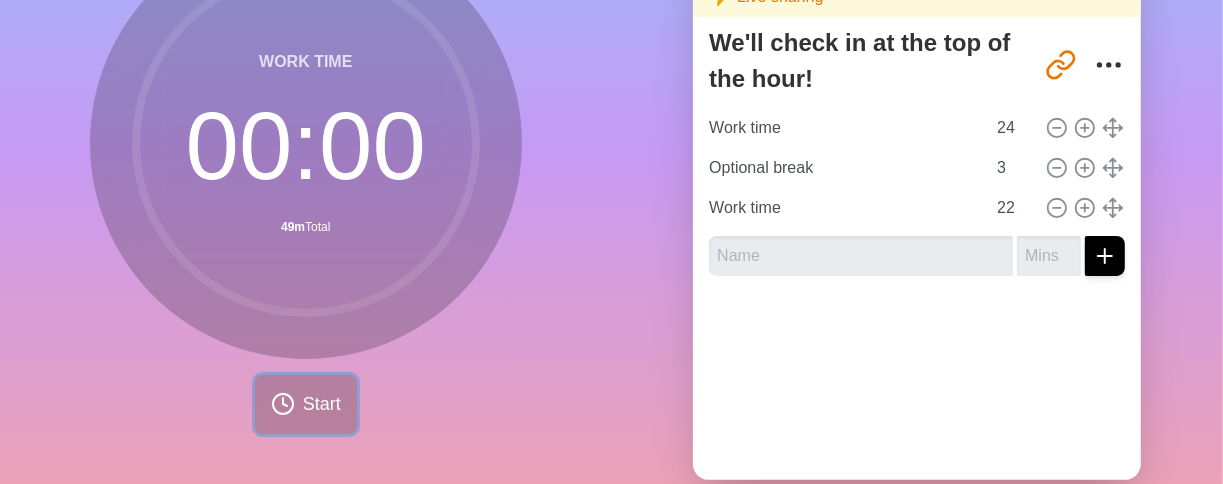 scroll, scrollTop: 163, scrollLeft: 0, axis: vertical 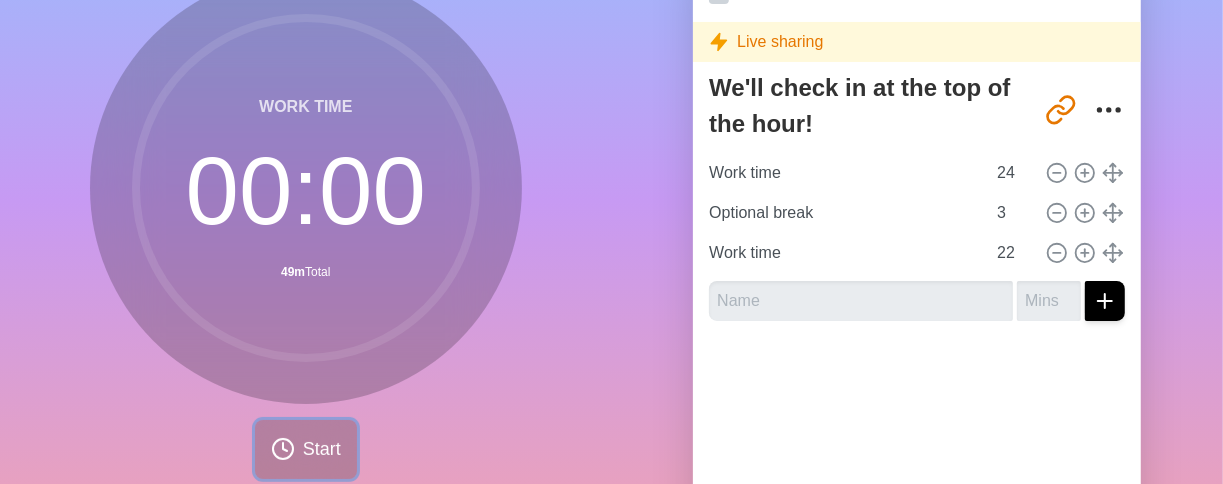 click on "Start" at bounding box center [306, 449] 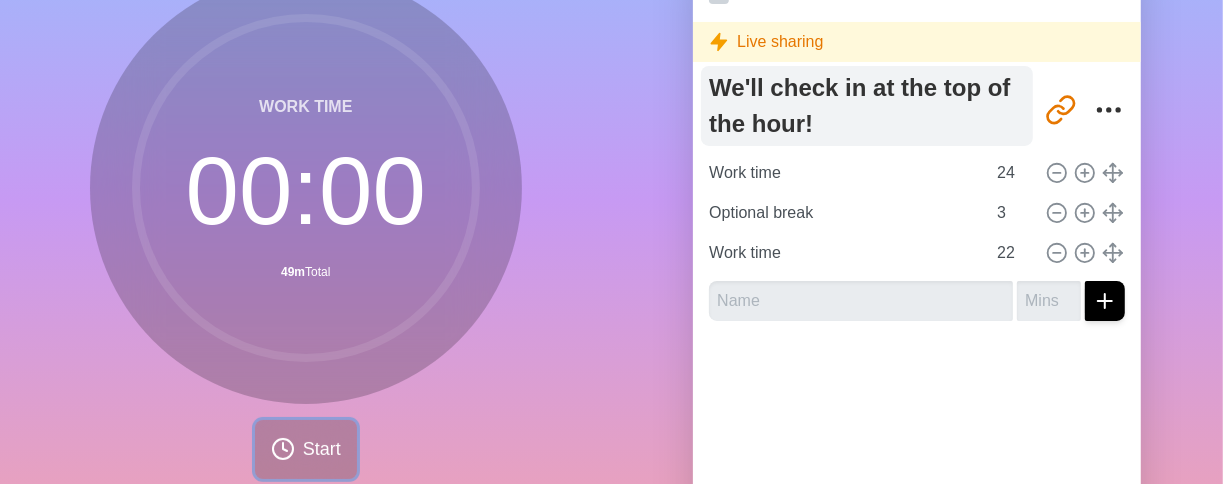 scroll, scrollTop: 74, scrollLeft: 0, axis: vertical 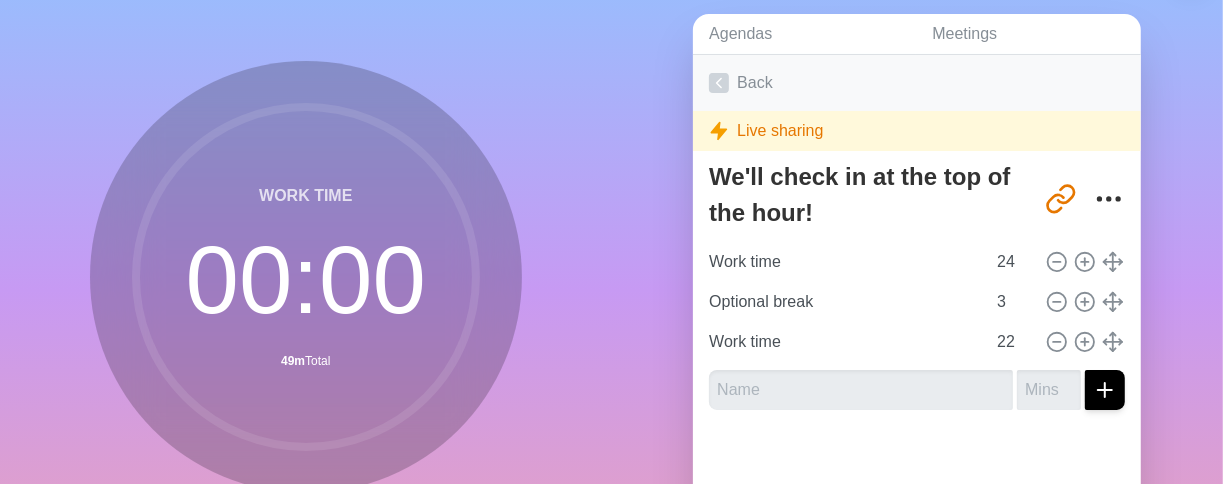 click on "Back" at bounding box center (917, 83) 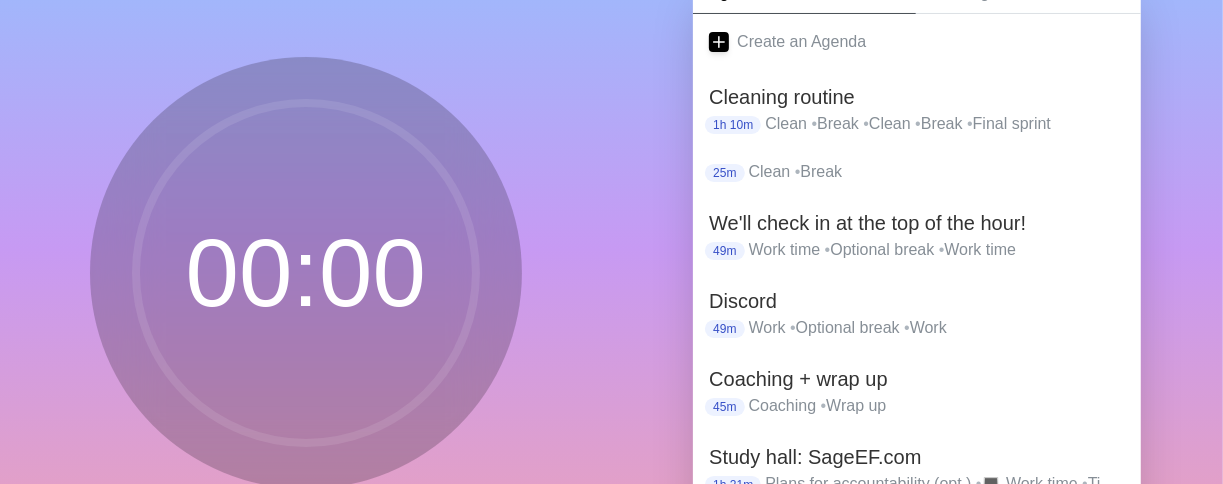 scroll, scrollTop: 120, scrollLeft: 0, axis: vertical 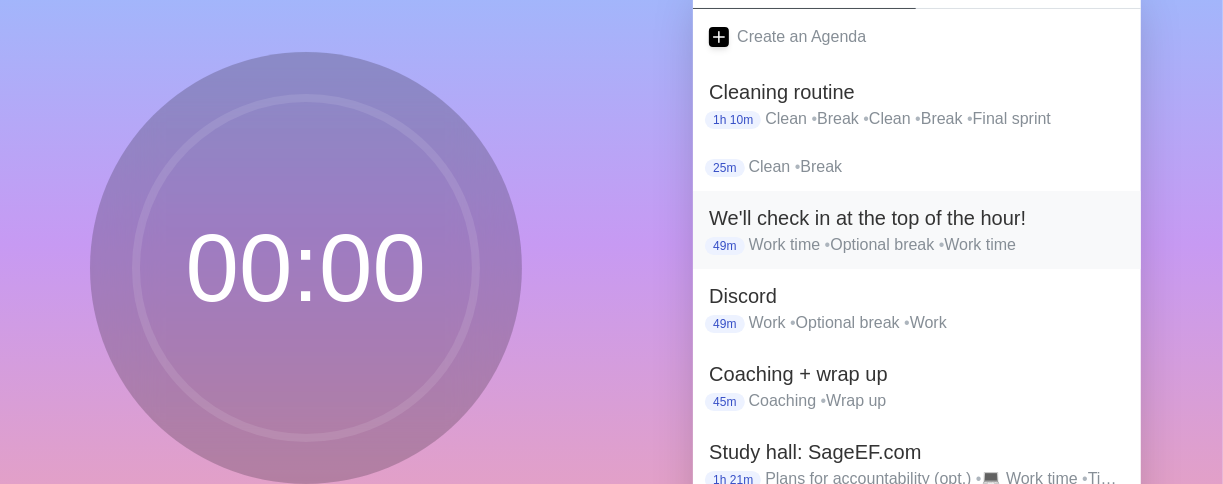 click on "We'll check in at the top of the hour!" at bounding box center [917, 218] 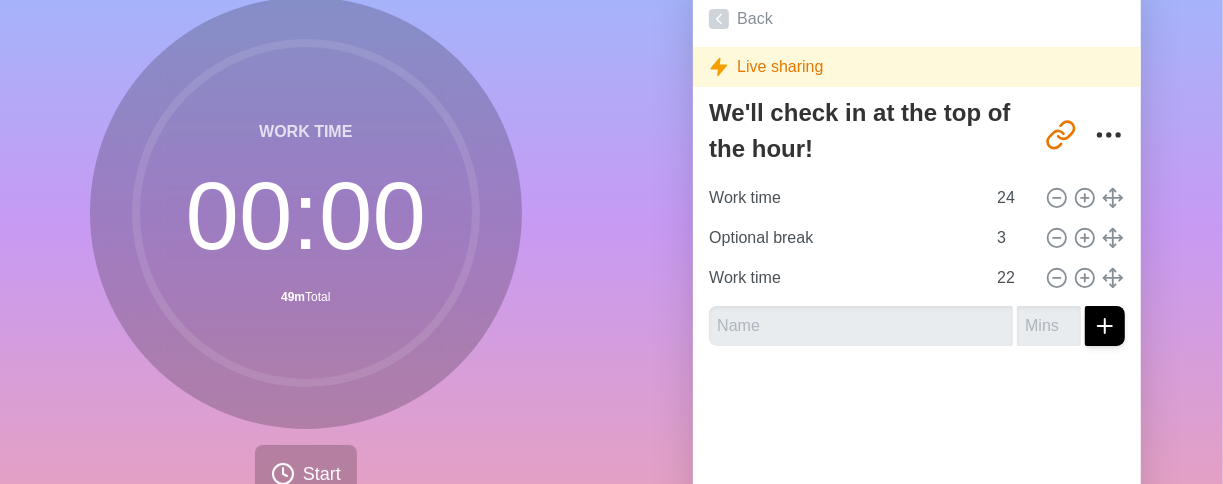 scroll, scrollTop: 144, scrollLeft: 0, axis: vertical 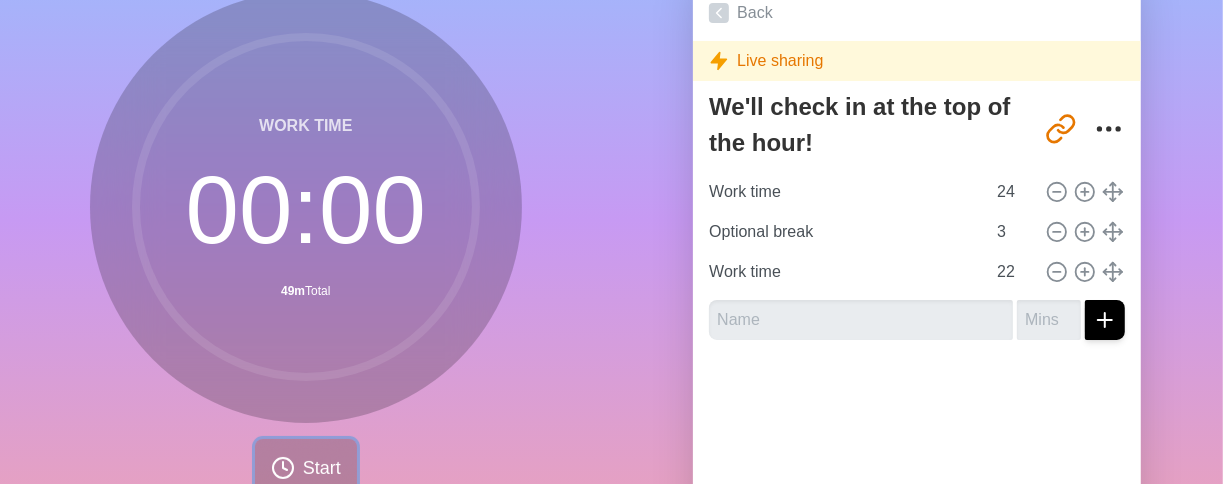click on "Start" at bounding box center (322, 468) 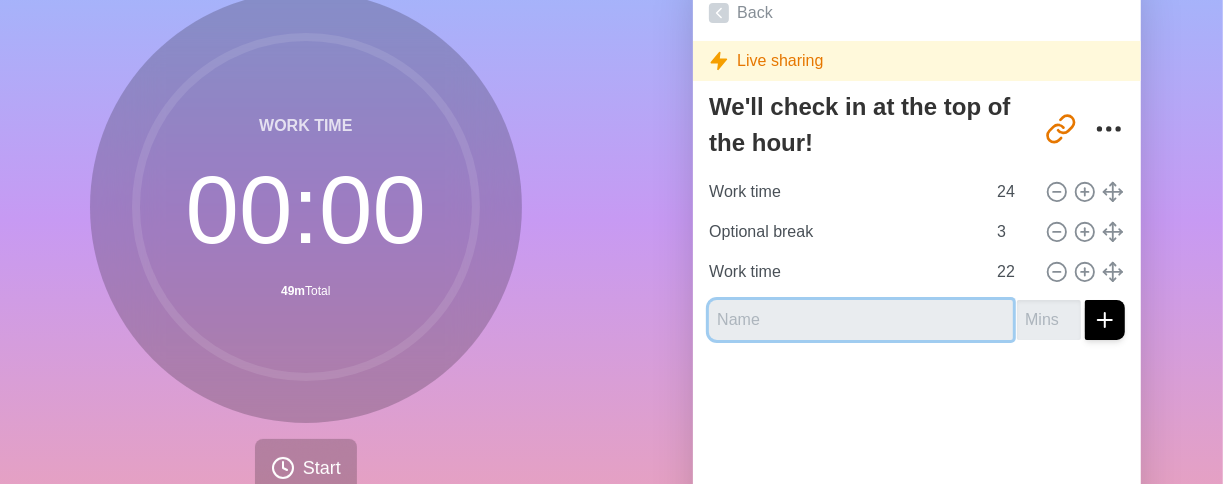 click at bounding box center (861, 320) 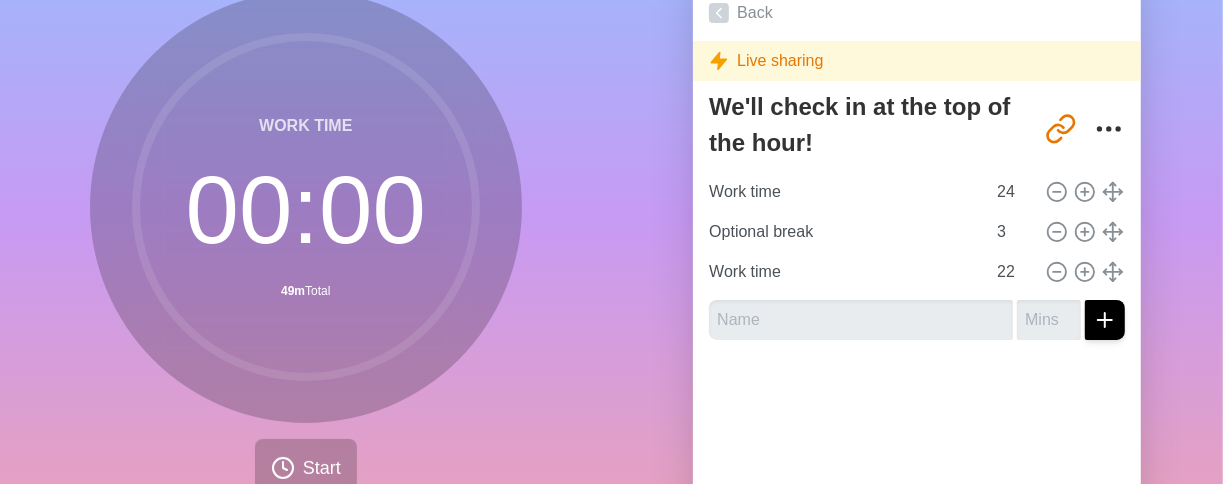 click 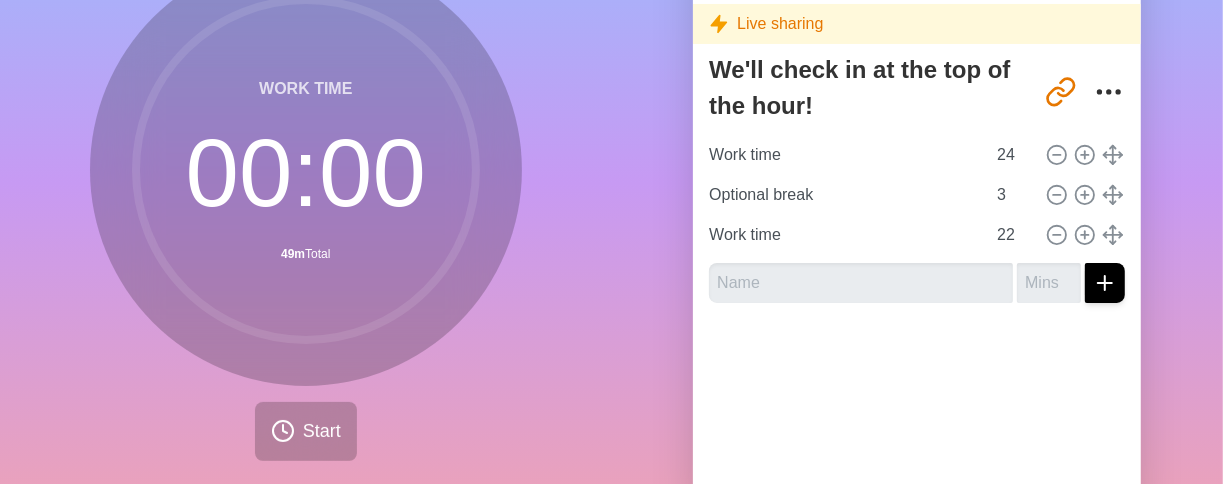 scroll, scrollTop: 210, scrollLeft: 0, axis: vertical 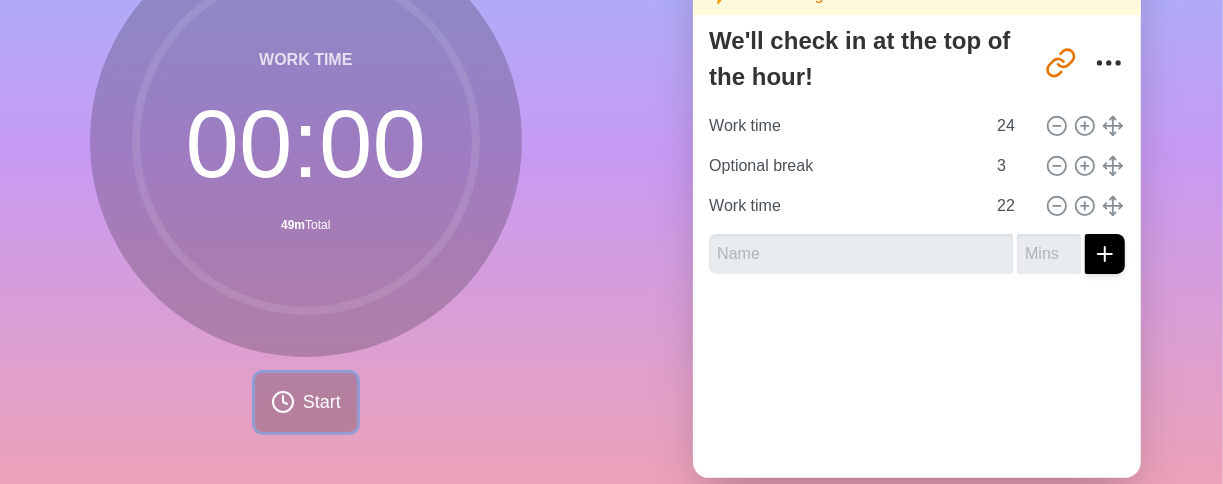 click on "Start" at bounding box center (322, 402) 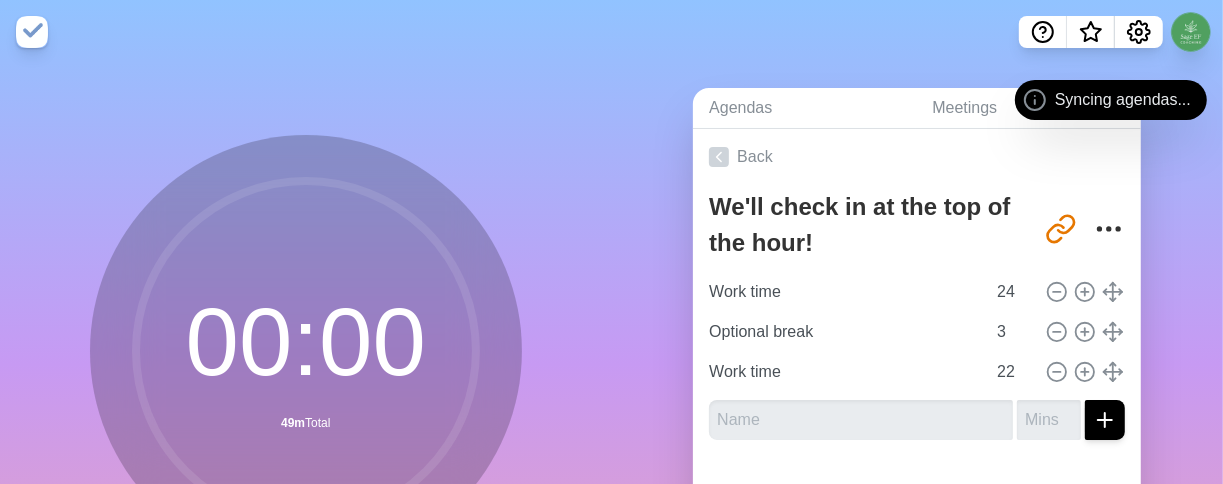 scroll, scrollTop: 0, scrollLeft: 0, axis: both 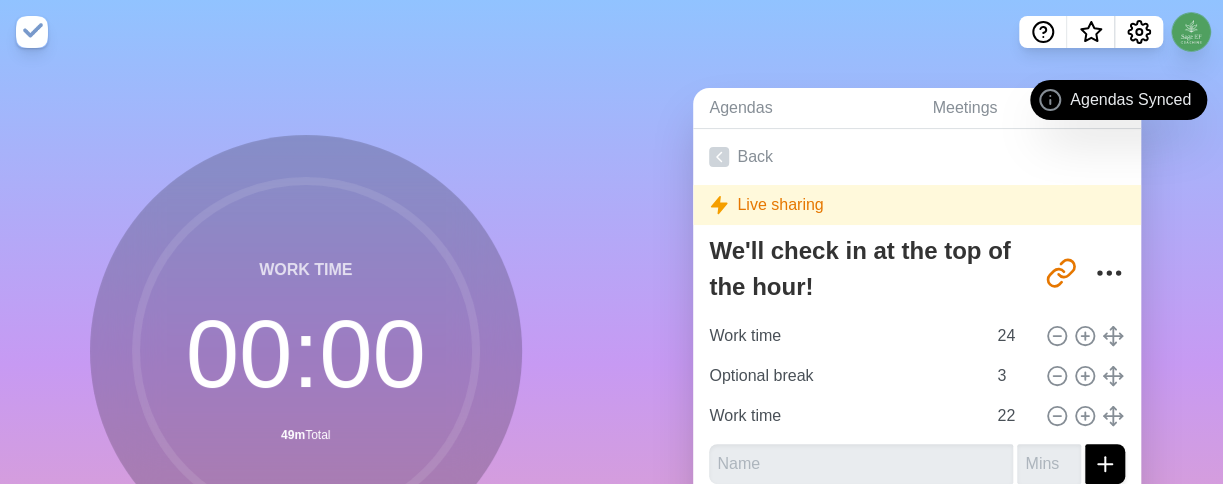 click at bounding box center [32, 32] 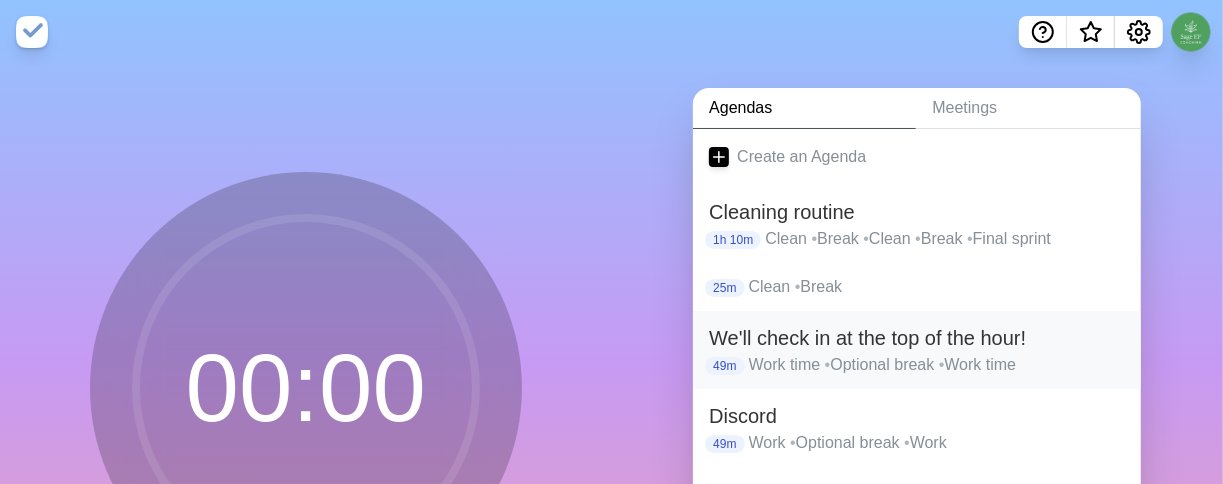 click on "We'll check in at the top of the hour!" at bounding box center (917, 338) 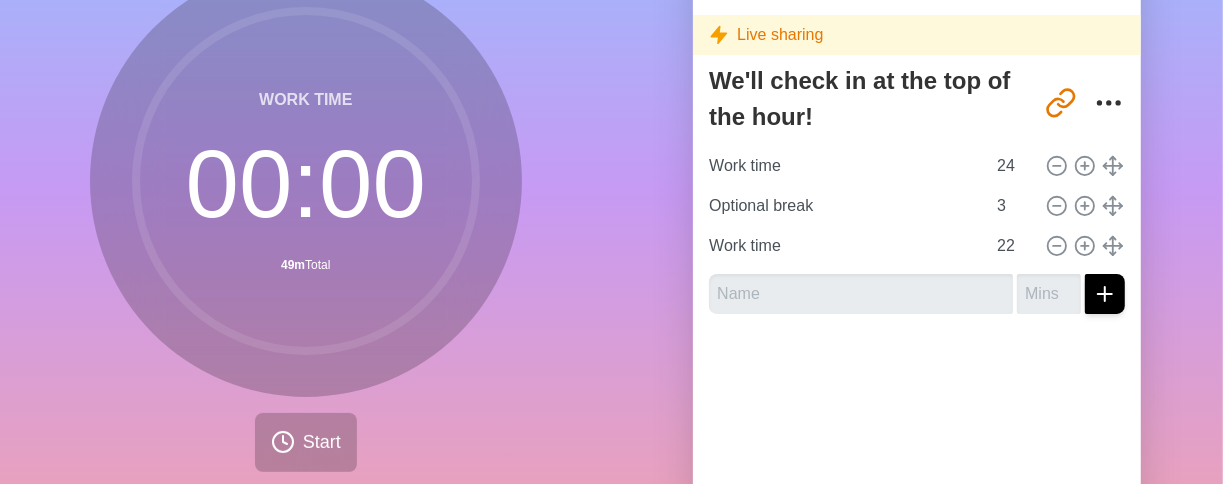 scroll, scrollTop: 0, scrollLeft: 0, axis: both 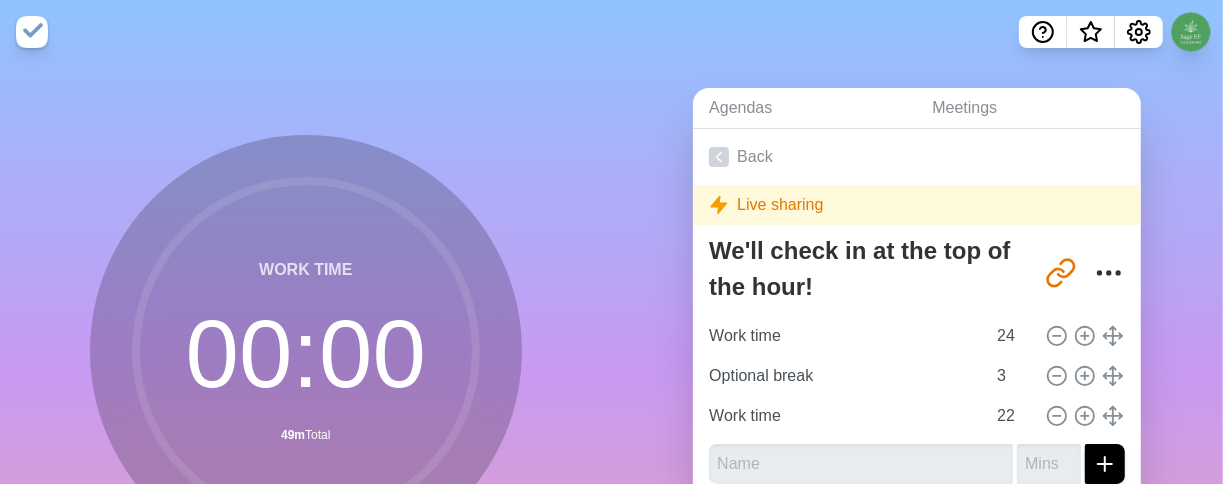 click at bounding box center (32, 32) 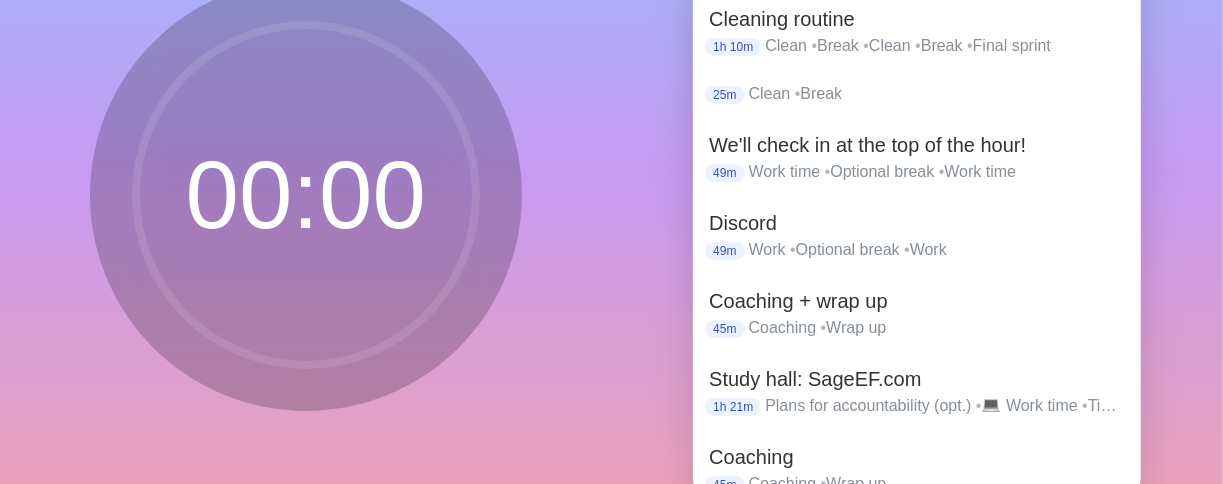 scroll, scrollTop: 205, scrollLeft: 0, axis: vertical 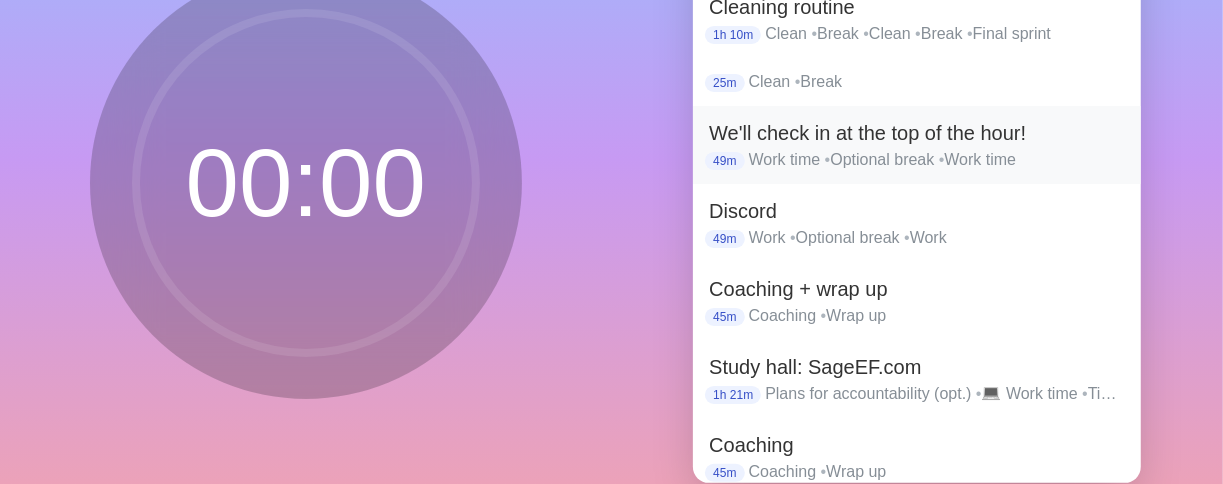 click on "We'll check in at the top of the hour!" at bounding box center [917, 133] 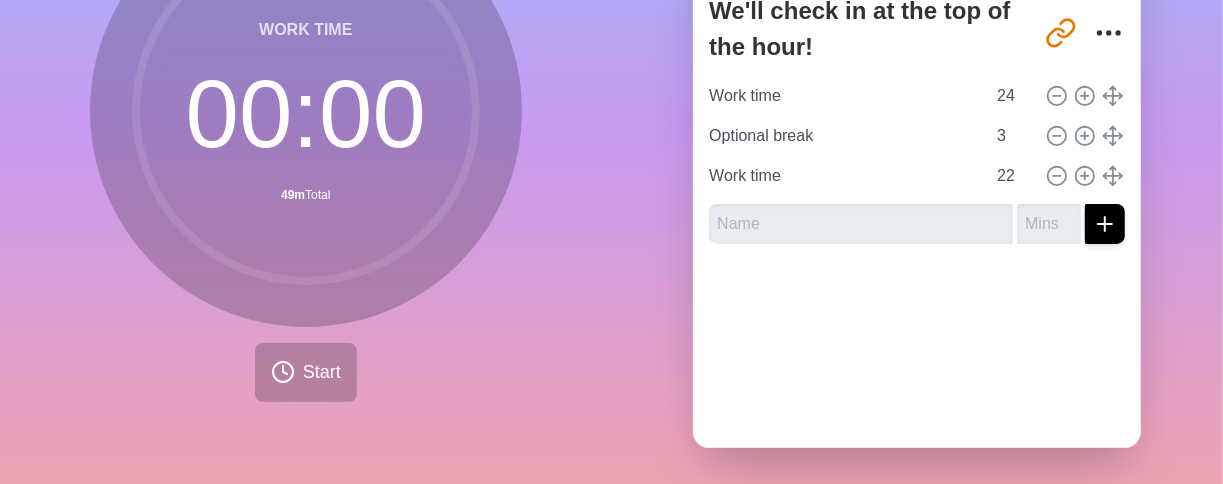 scroll, scrollTop: 248, scrollLeft: 0, axis: vertical 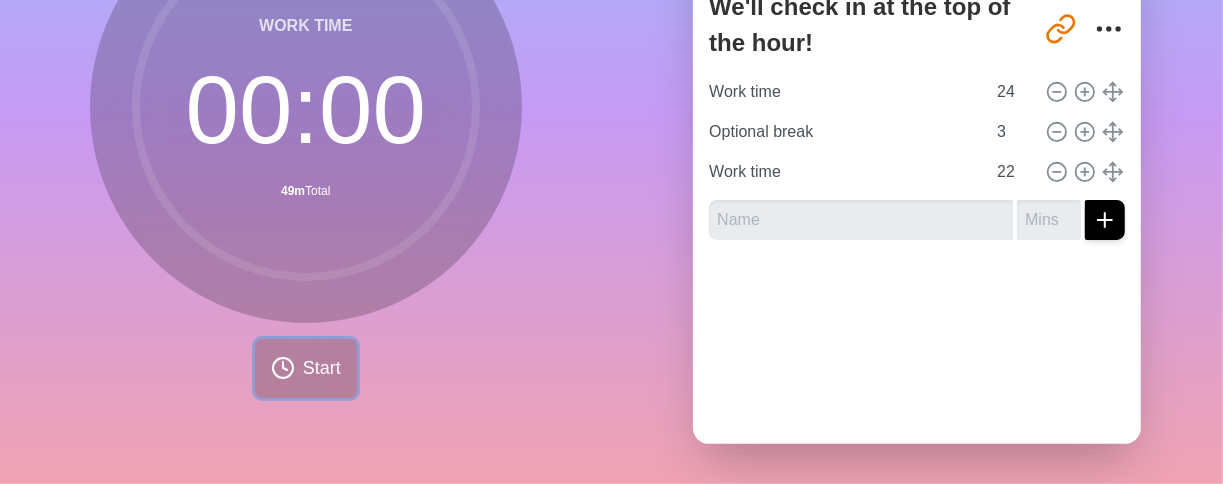 click on "Start" at bounding box center (322, 368) 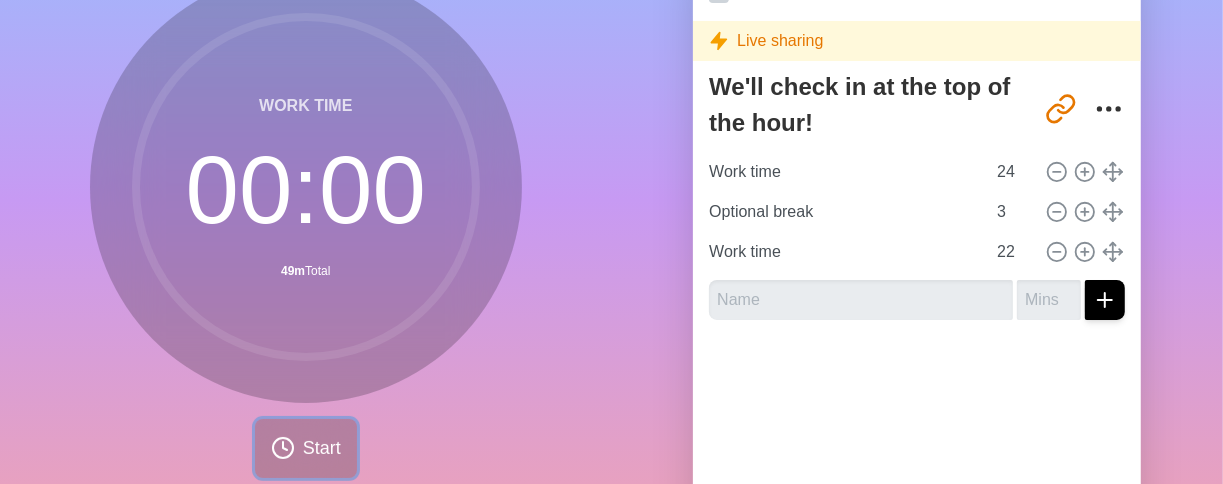 scroll, scrollTop: 144, scrollLeft: 0, axis: vertical 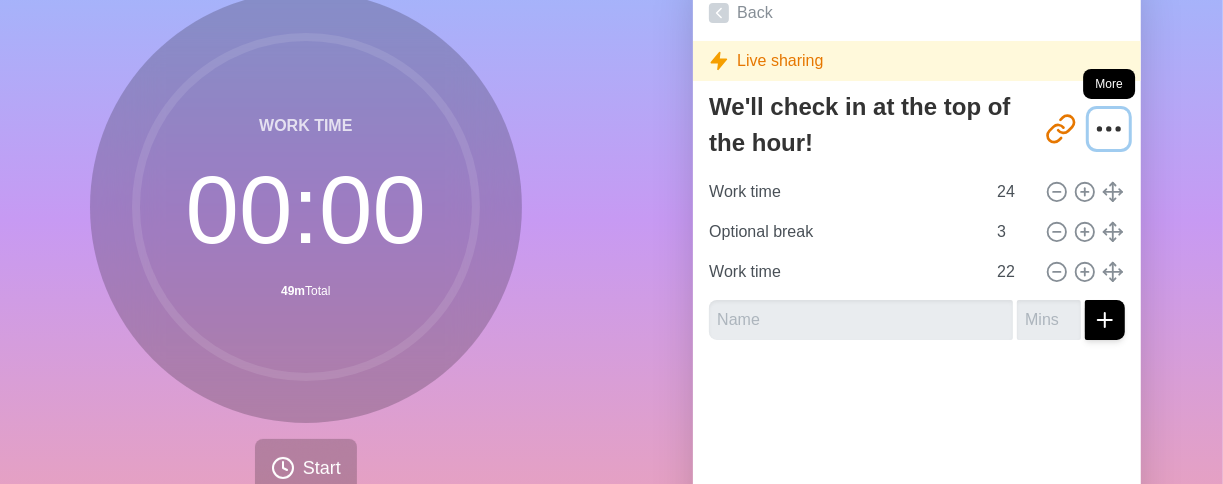 click 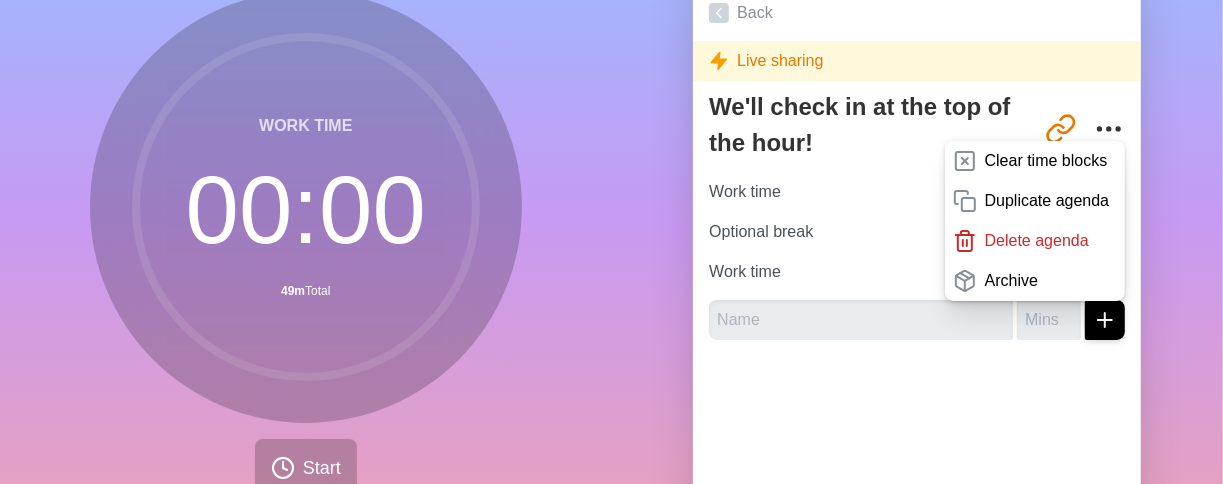 click on "Agendas   Meetings
Back
Live sharing   We'll check in at the top of the hour!   http://timeblocks.co/xfV5eRoFtOp4rQ28rLRD         Clear time blocks   Duplicate agenda   Delete agenda     Archive     Work time   24       Optional break   3       Work time   22" at bounding box center [918, 252] 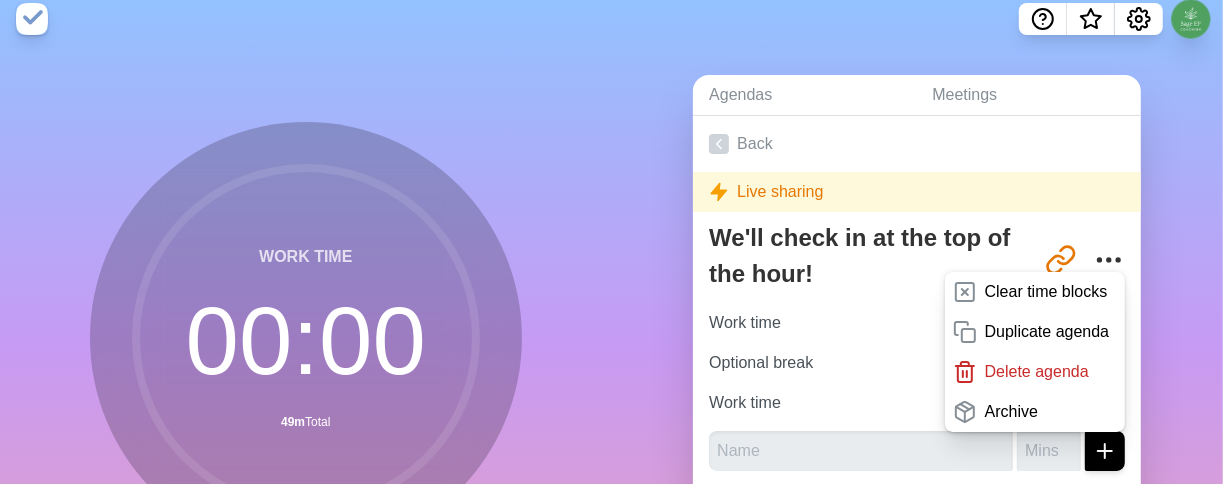 scroll, scrollTop: 13, scrollLeft: 0, axis: vertical 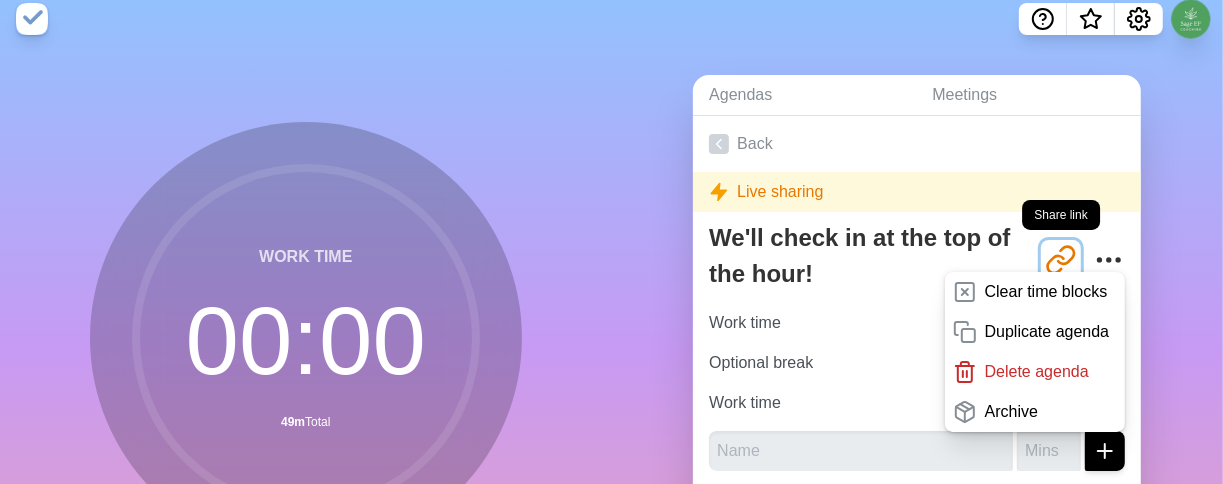 click 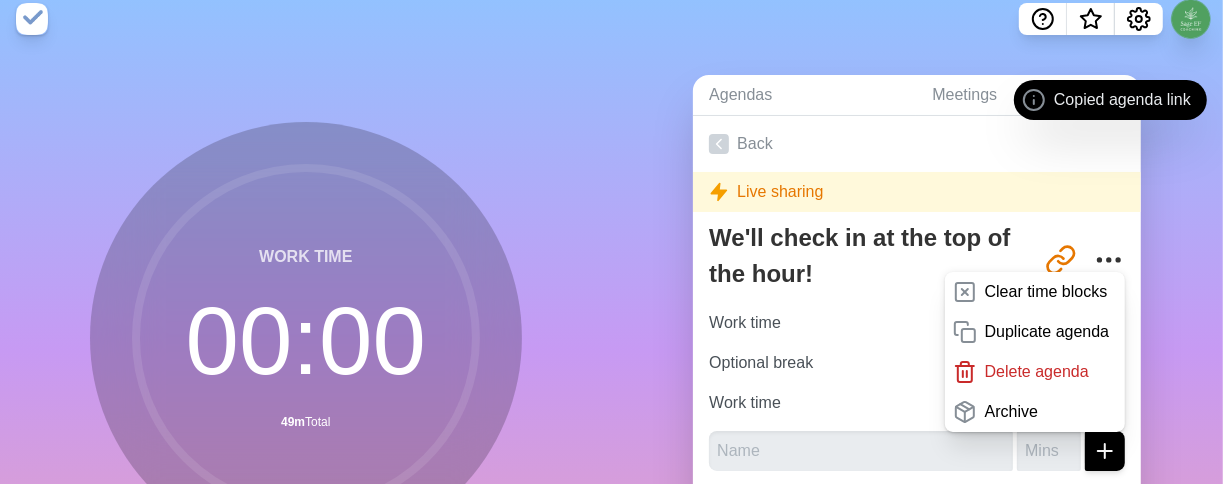 click on "Agendas   Meetings
Back
Live sharing   We'll check in at the top of the hour!   http://timeblocks.co/xfV5eRoFtOp4rQ28rLRD         Clear time blocks   Duplicate agenda   Delete agenda     Archive     Work time   24       Optional break   3       Work time   22" at bounding box center (918, 383) 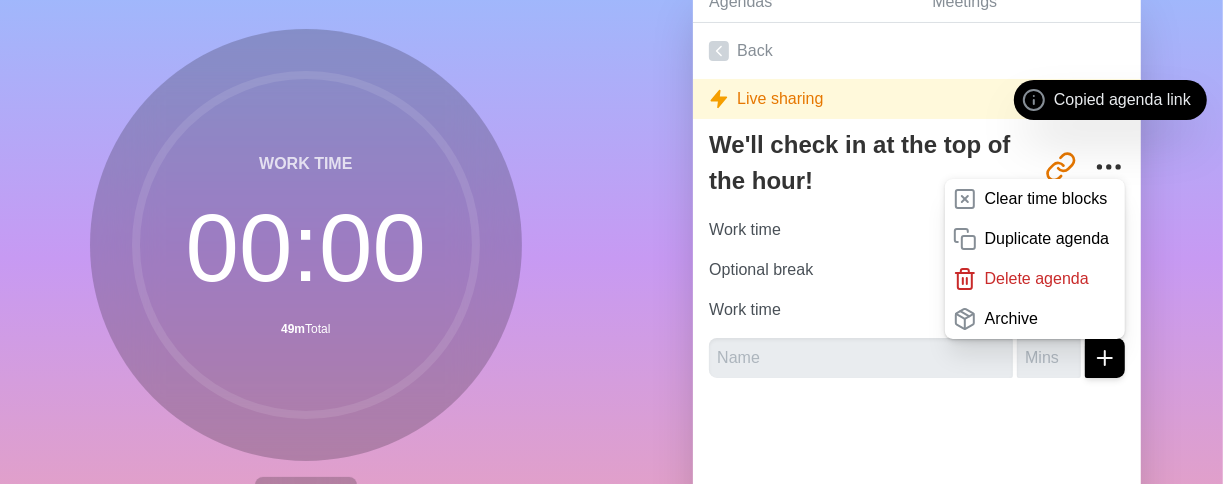 scroll, scrollTop: 138, scrollLeft: 0, axis: vertical 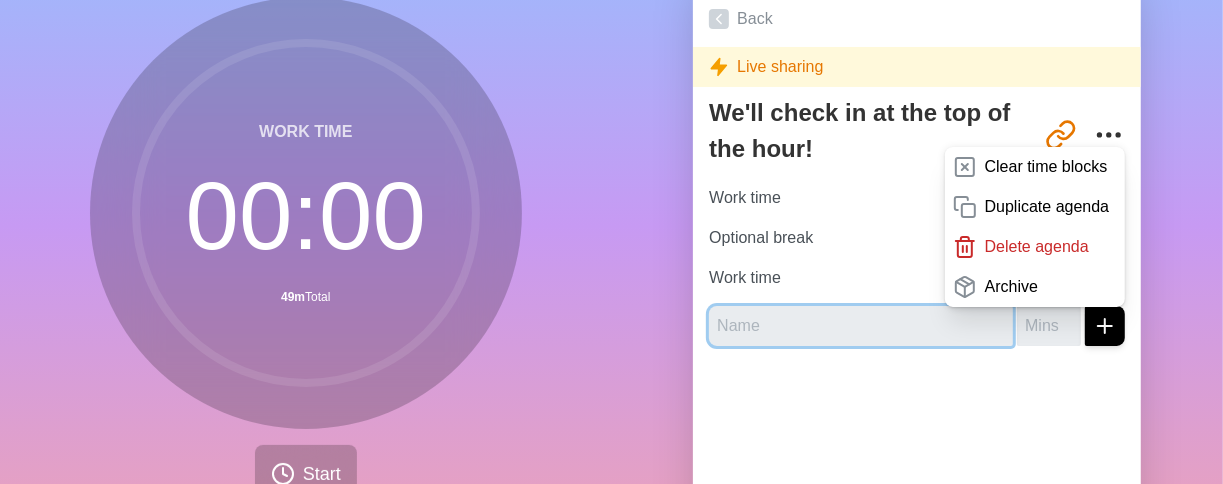 click at bounding box center (861, 326) 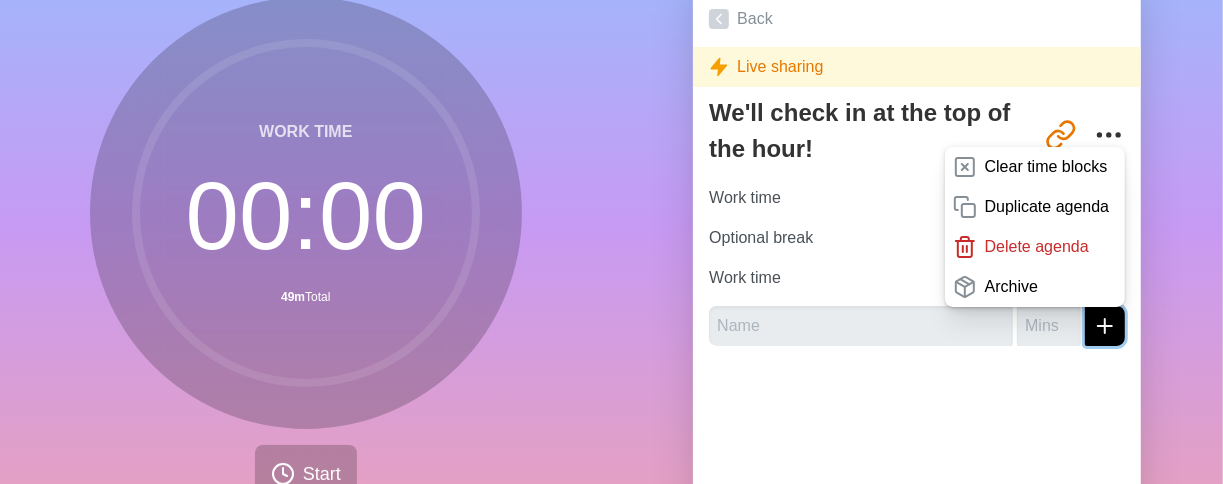click 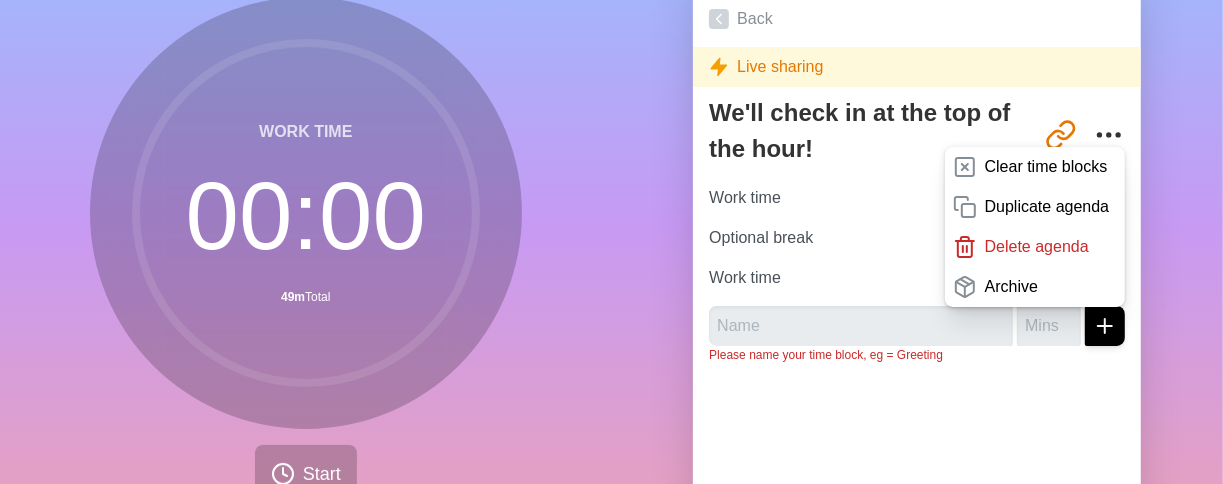 click 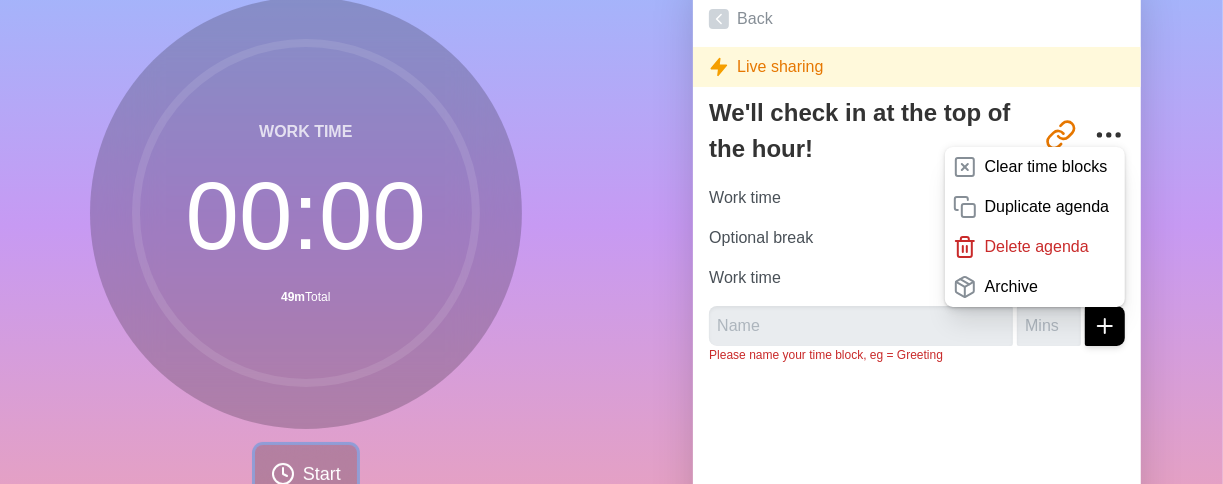 click on "Start" at bounding box center (306, 474) 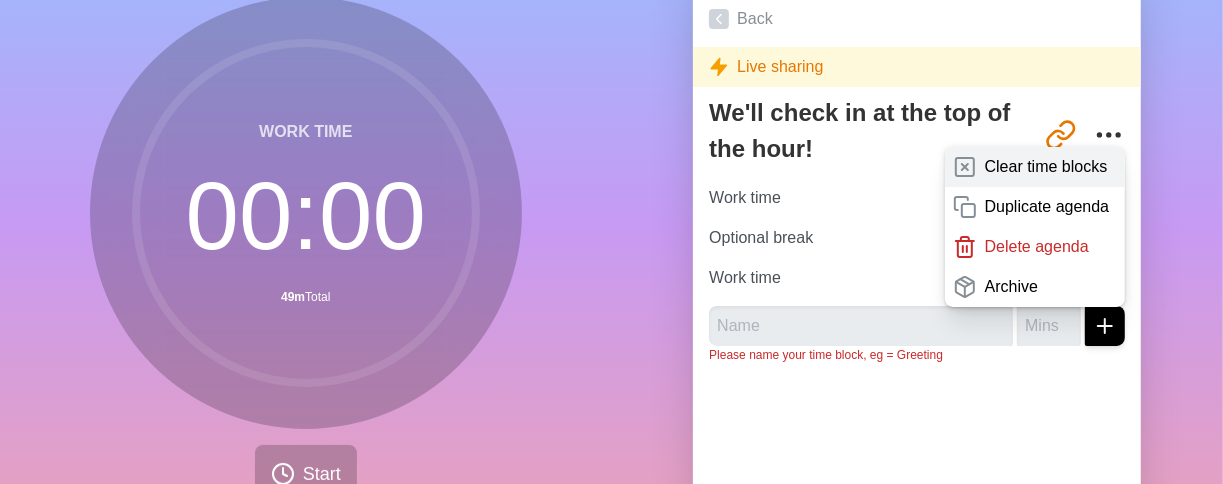click on "Clear time blocks" at bounding box center [1046, 167] 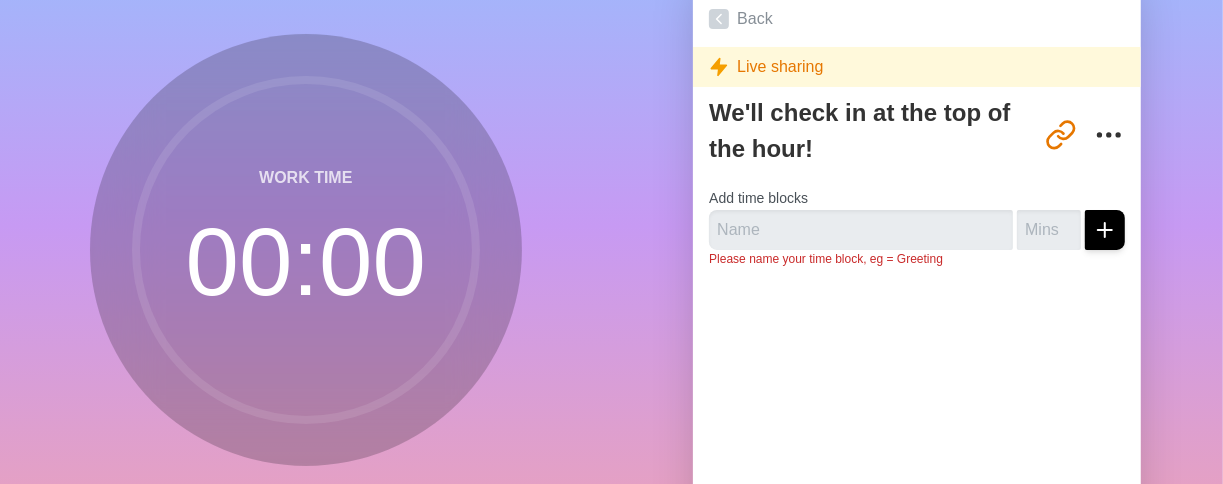 scroll, scrollTop: 185, scrollLeft: 0, axis: vertical 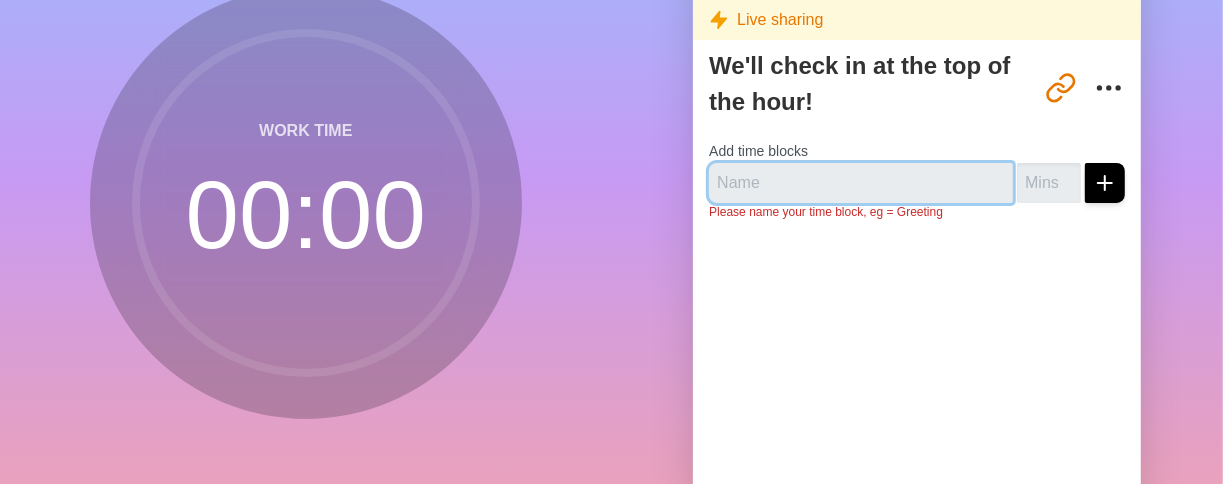 click at bounding box center [861, 183] 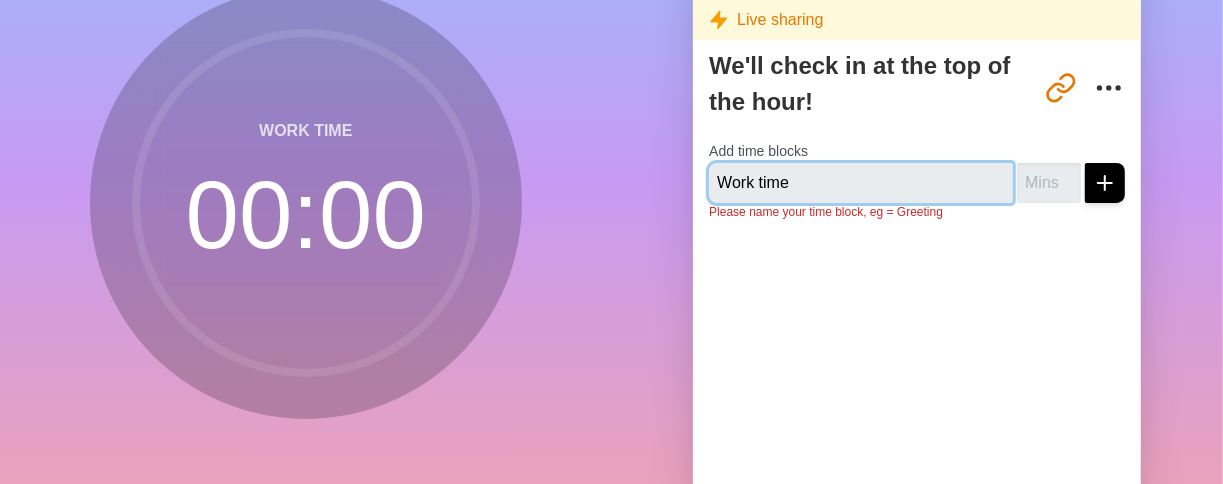 type on "Work time" 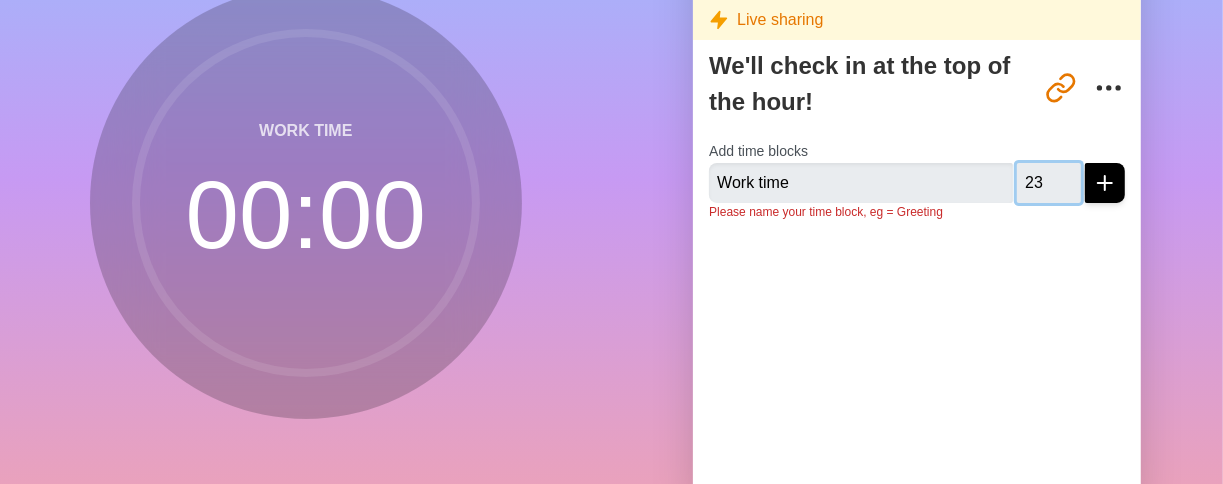 type on "23" 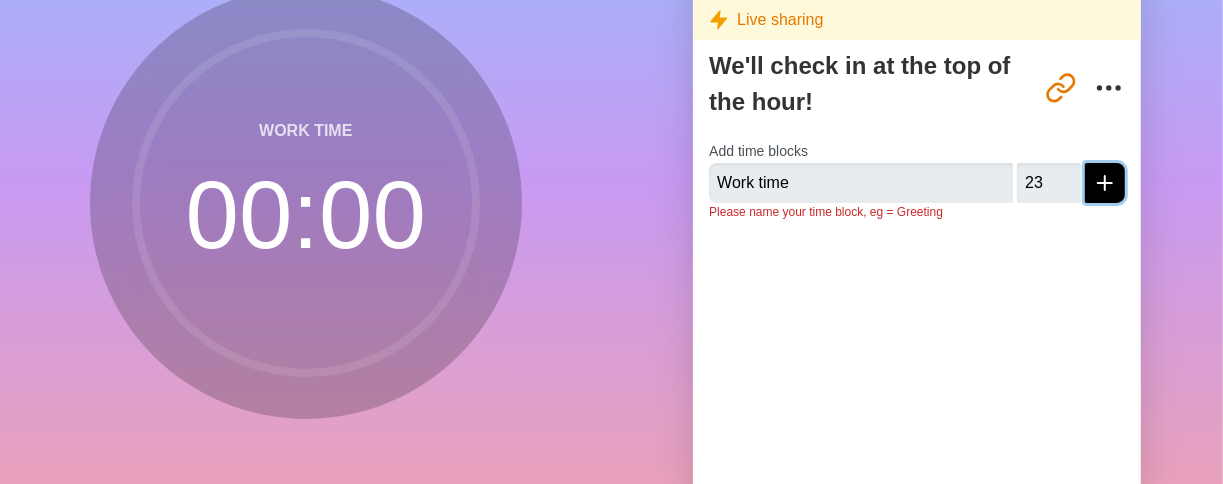 click 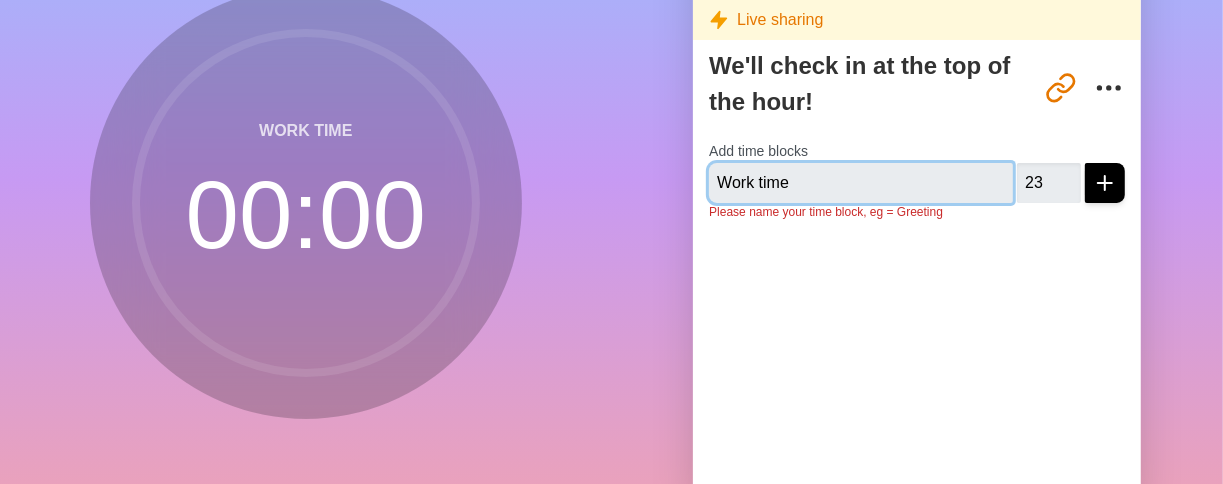 type 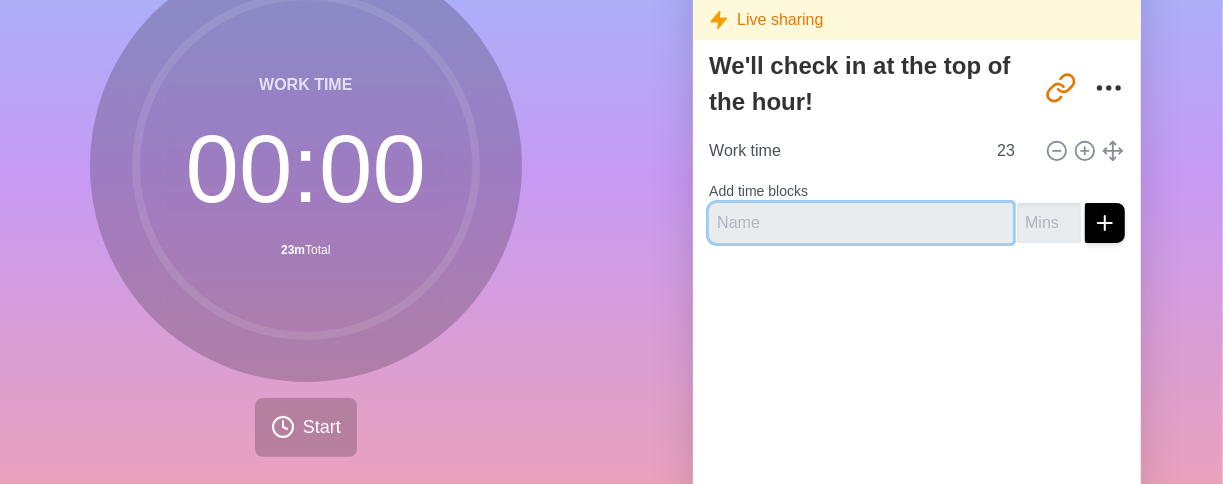 scroll, scrollTop: 138, scrollLeft: 0, axis: vertical 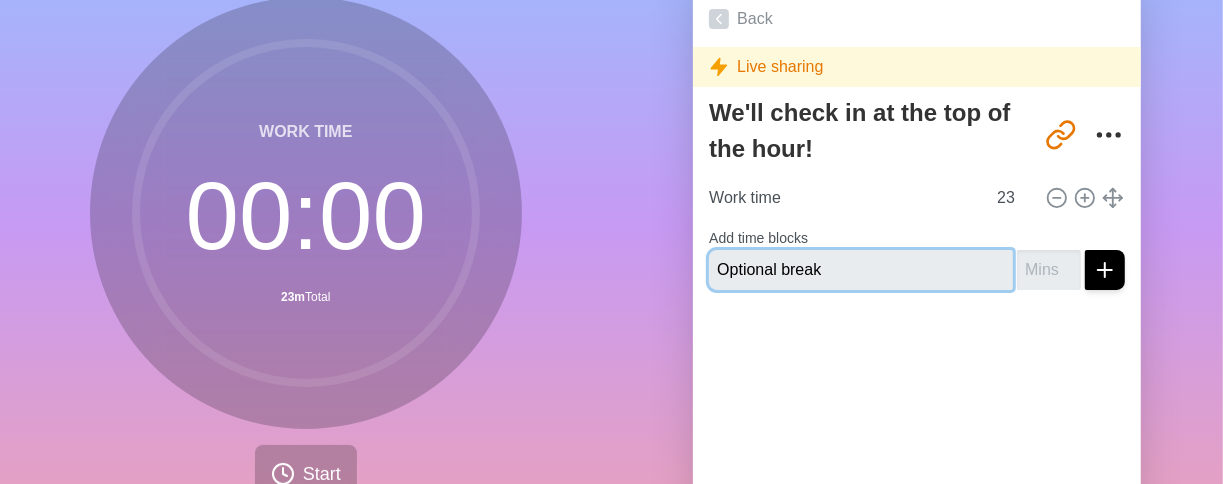 type on "Optional break" 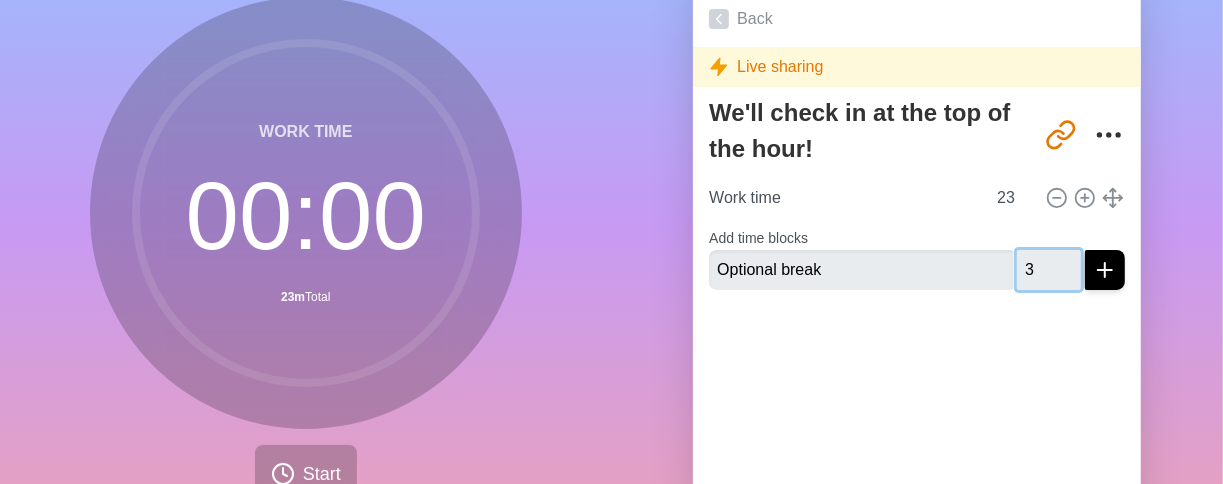 type on "3" 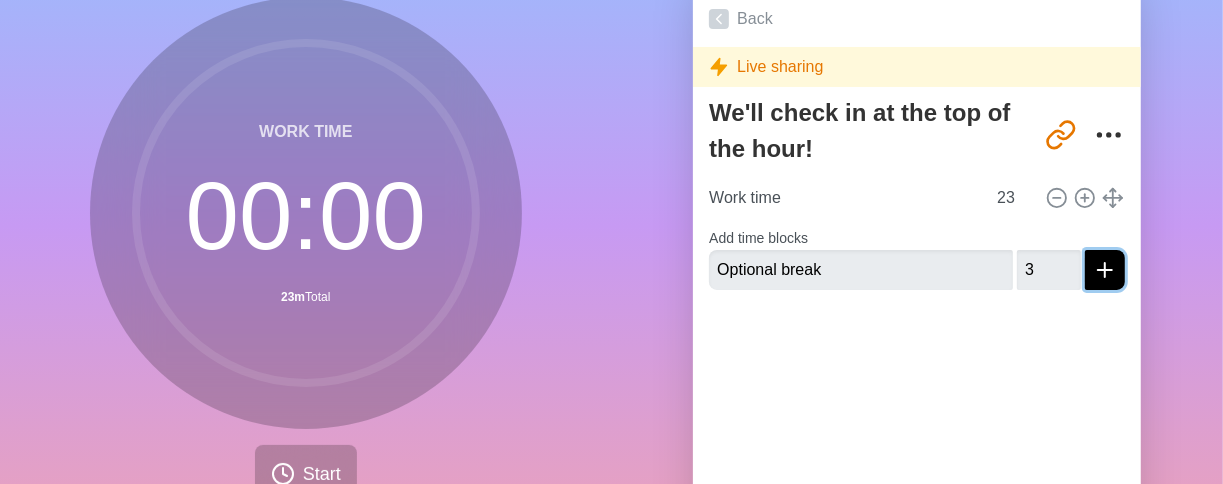 click 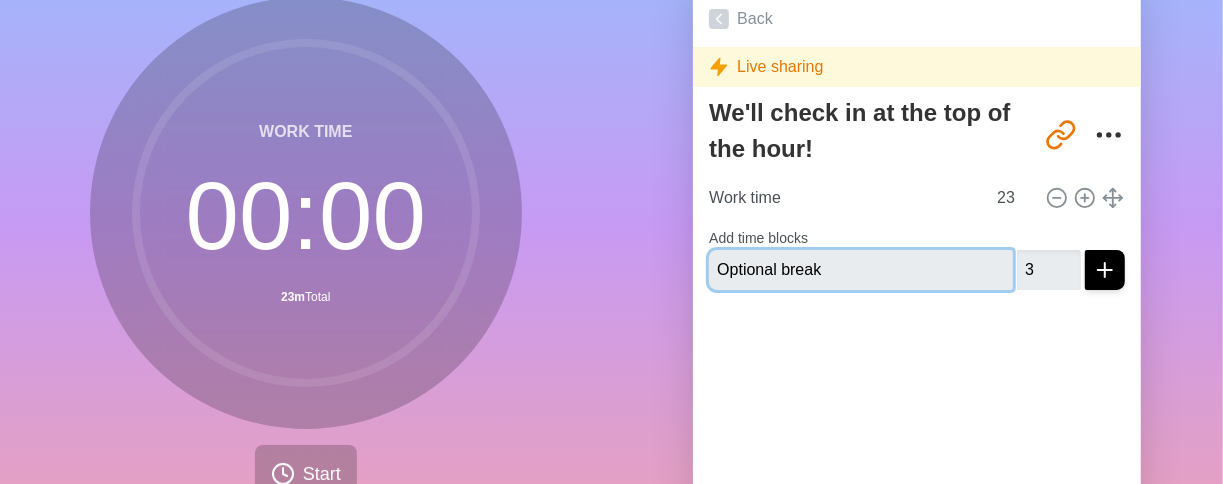 type 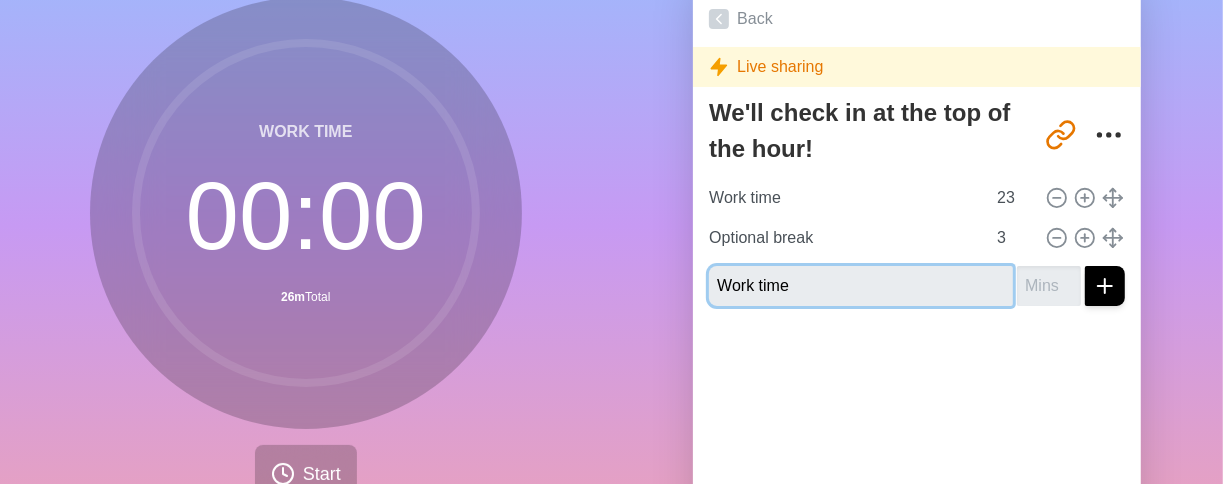 type on "Work time" 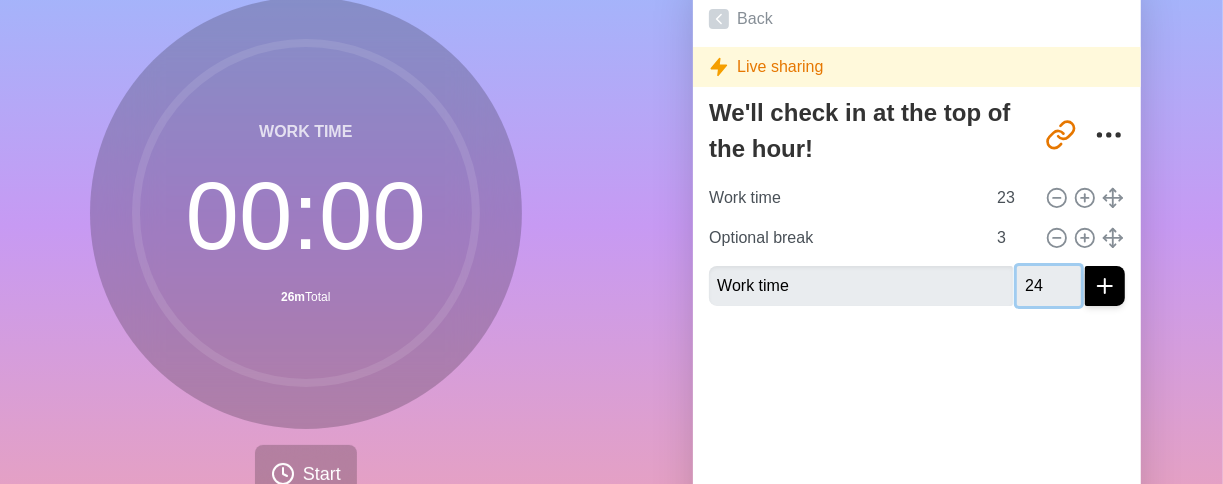type on "24" 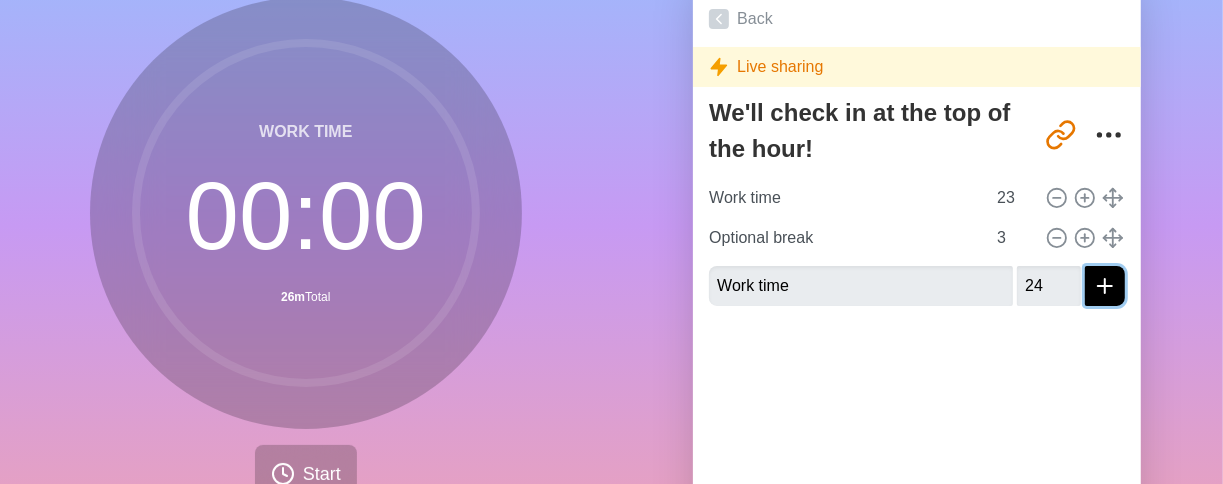 click 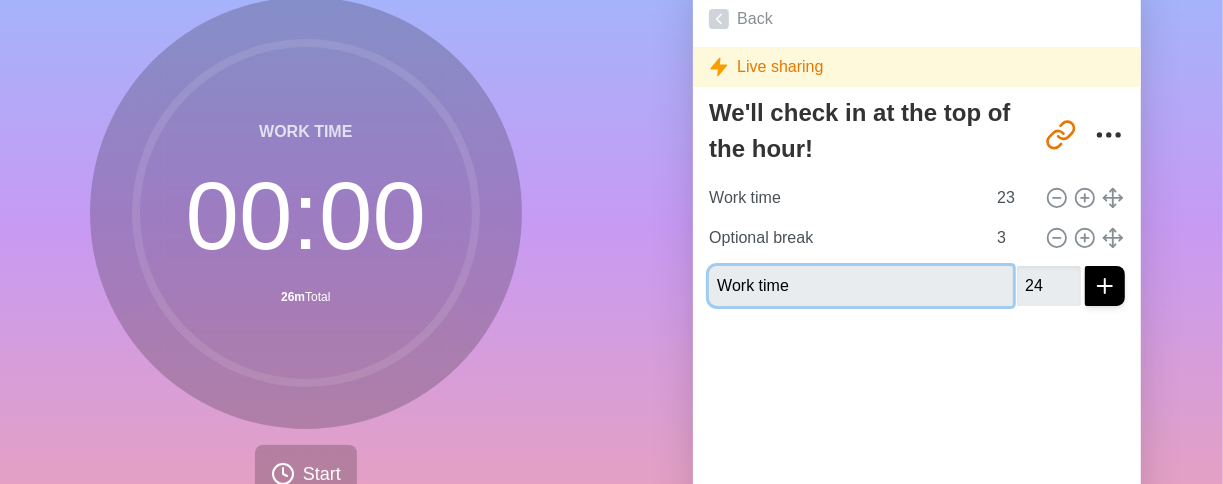 type 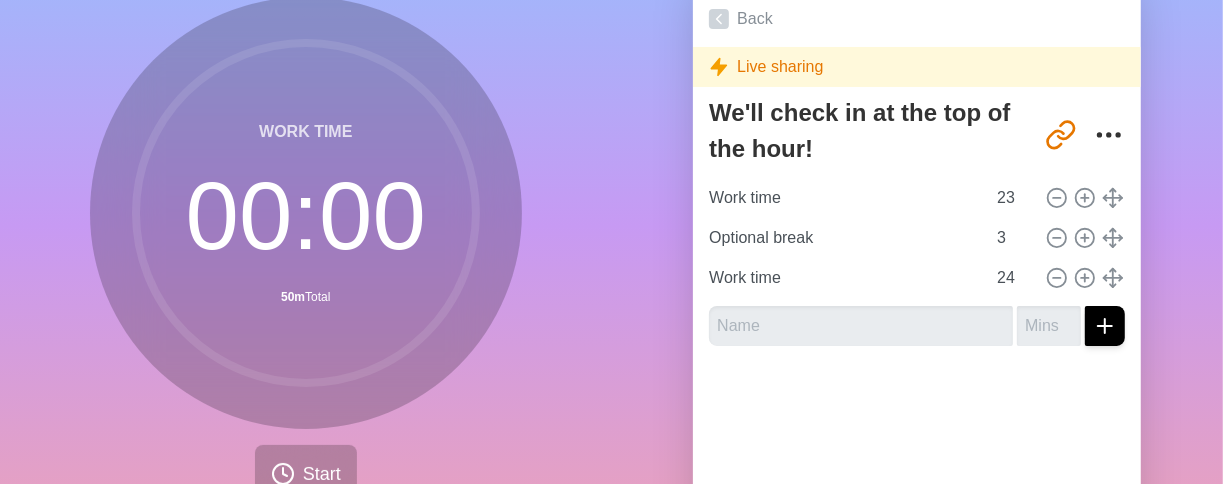 click 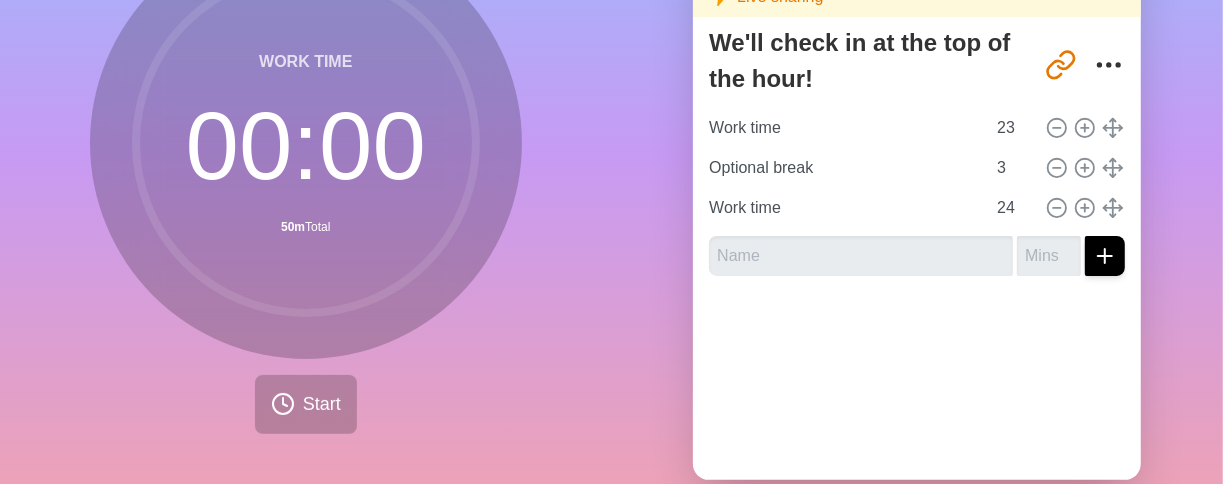 scroll, scrollTop: 210, scrollLeft: 0, axis: vertical 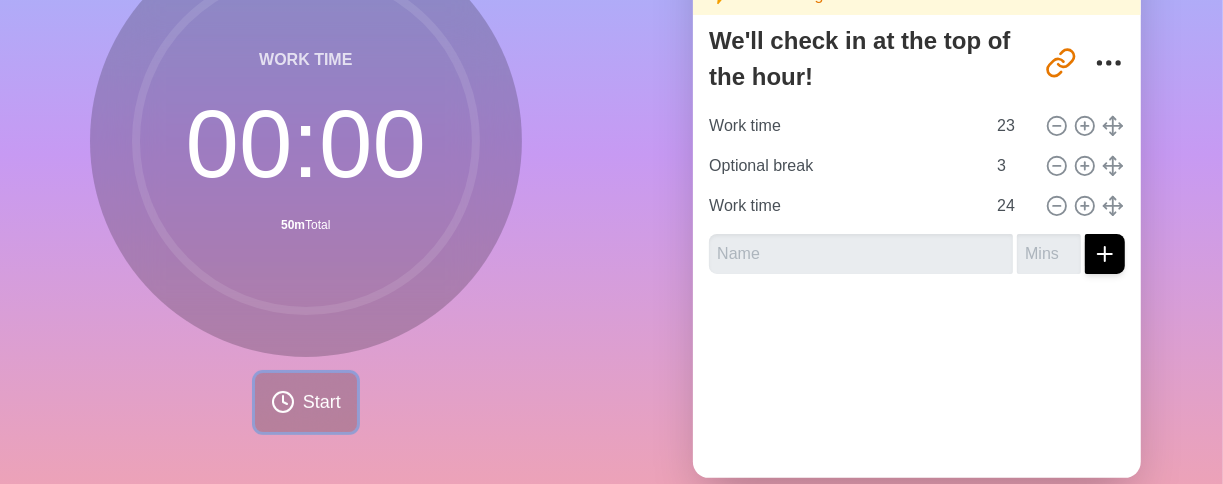 click on "Start" at bounding box center (322, 402) 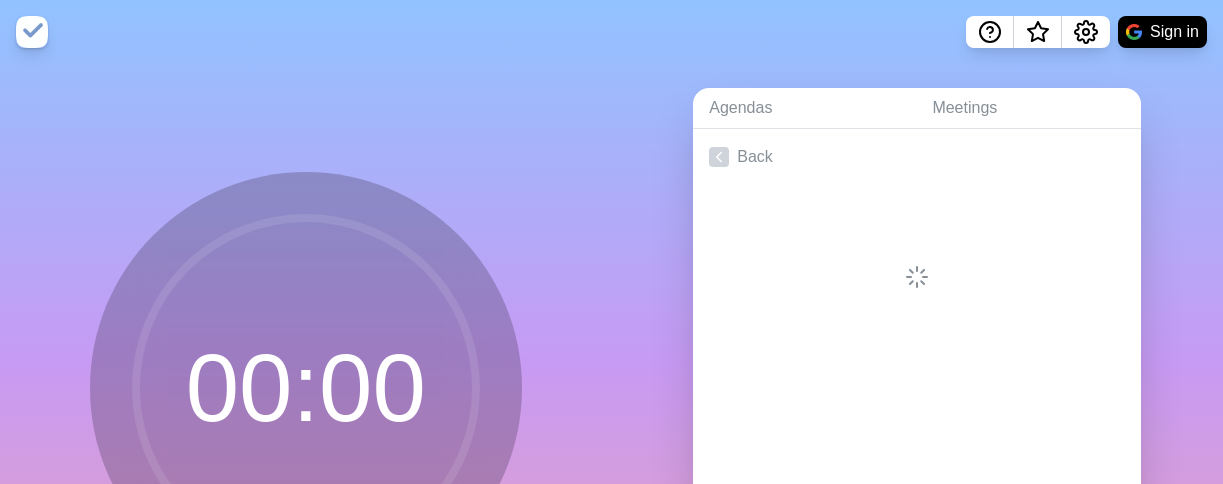 scroll, scrollTop: 0, scrollLeft: 0, axis: both 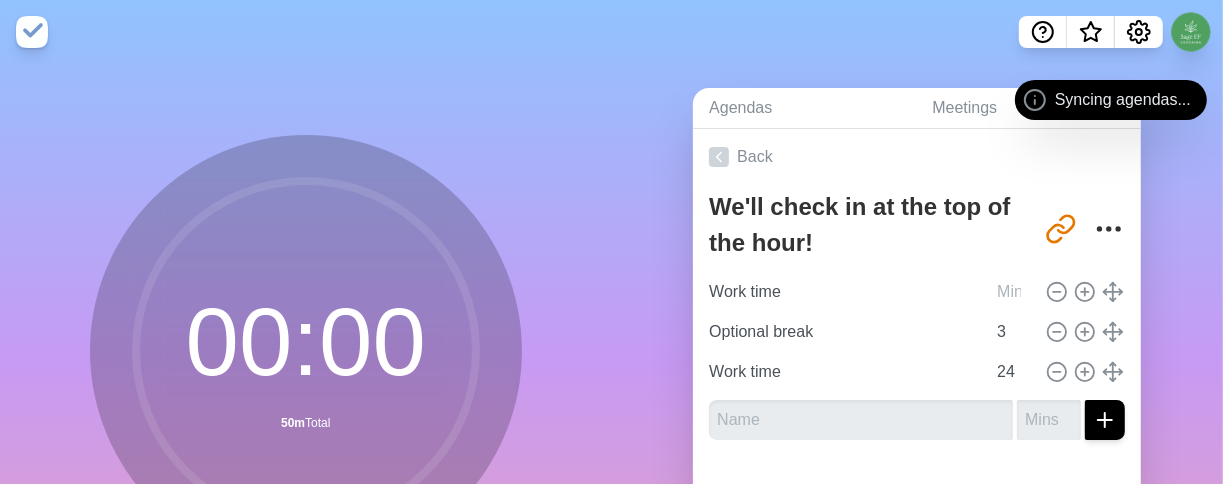 click on "00 : 00   50m
Total             Start" at bounding box center (306, 396) 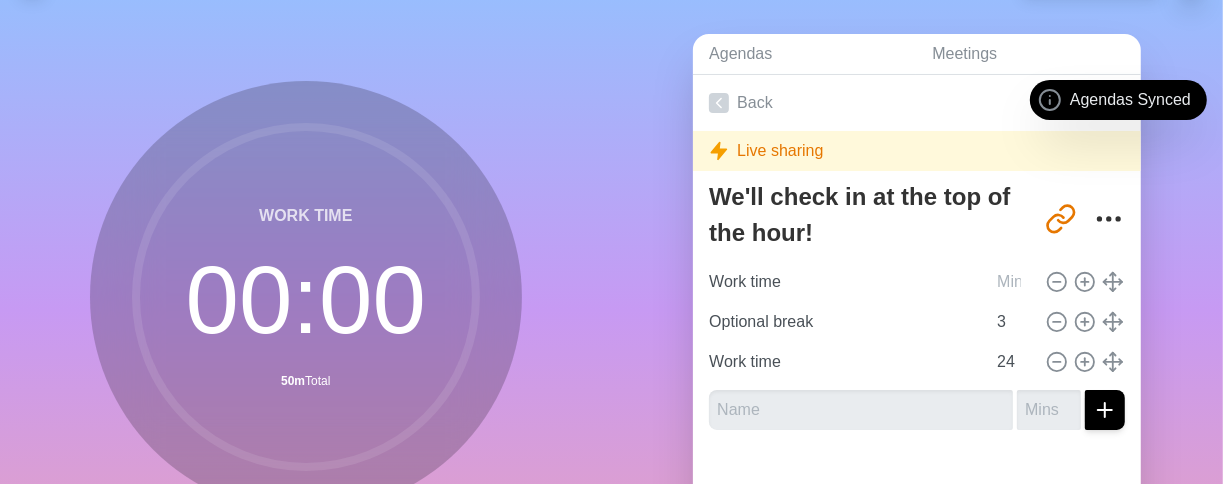 scroll, scrollTop: 148, scrollLeft: 0, axis: vertical 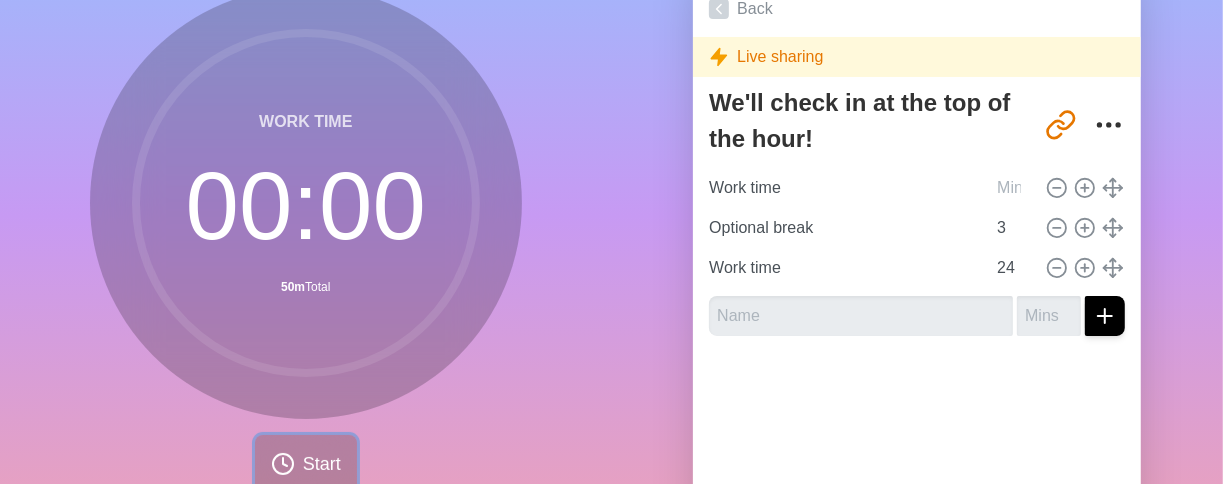 click on "Start" at bounding box center [306, 464] 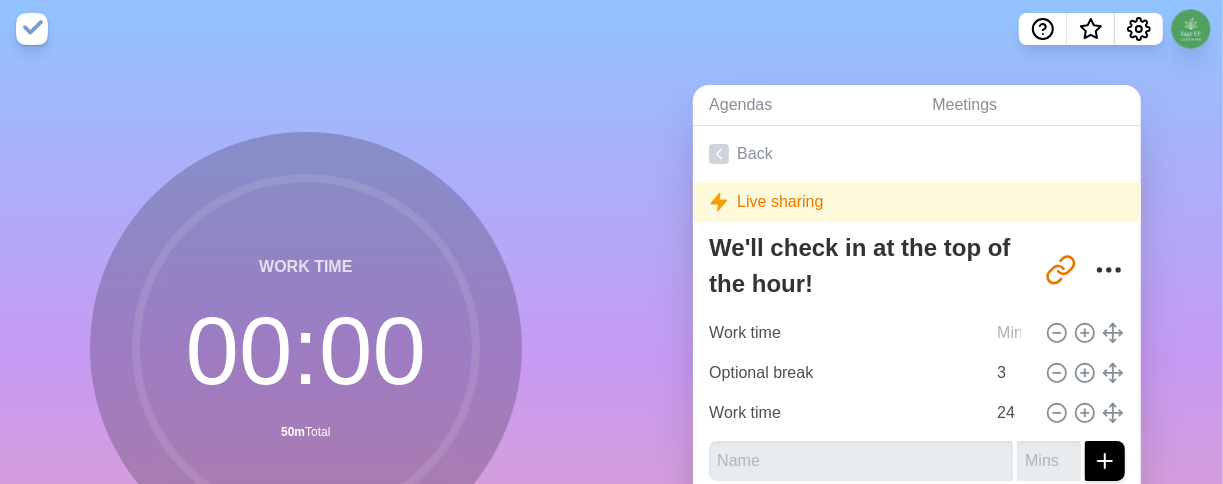 scroll, scrollTop: 4, scrollLeft: 0, axis: vertical 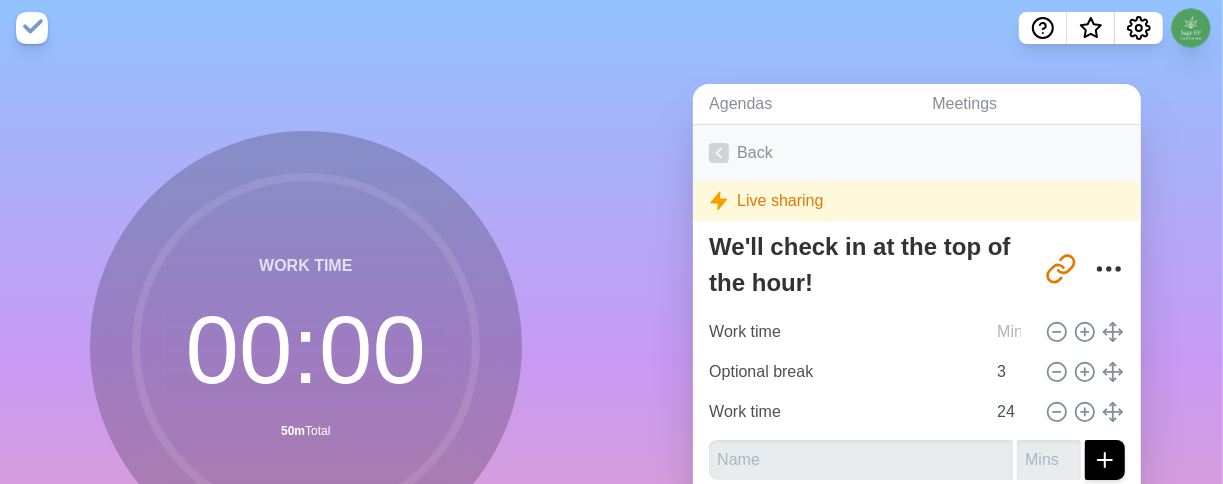 click 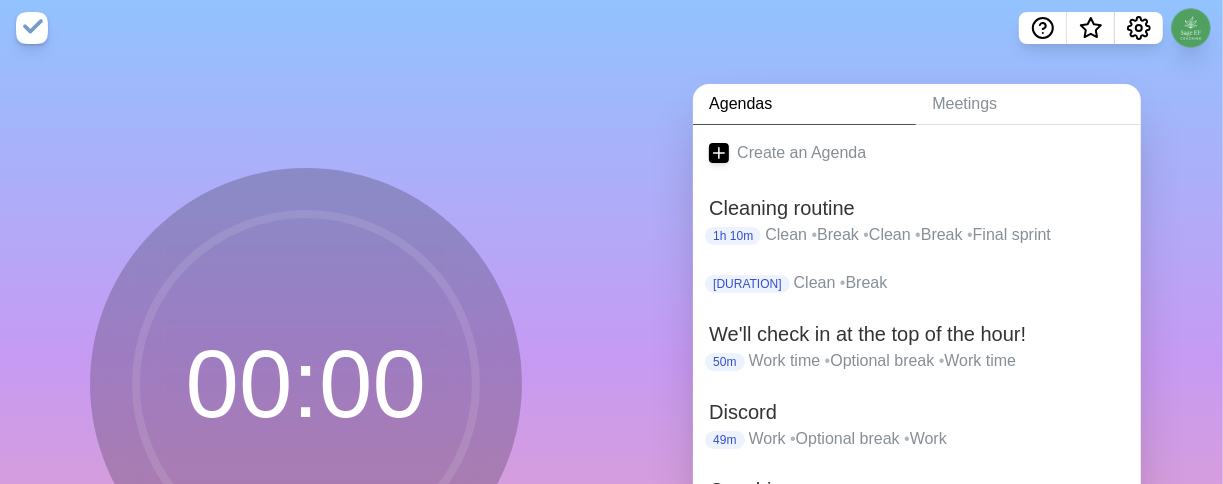 scroll, scrollTop: 0, scrollLeft: 0, axis: both 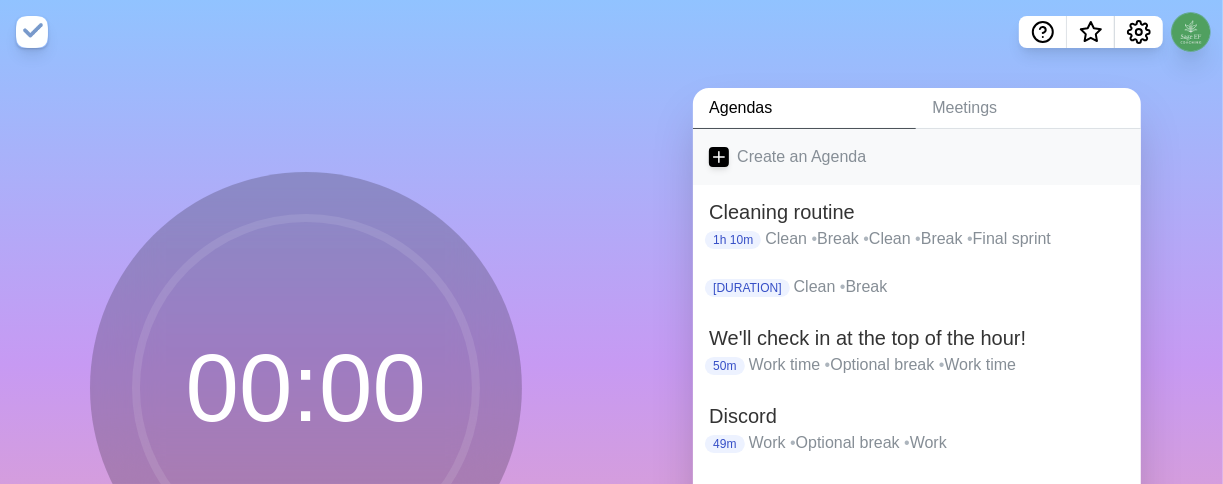 click on "Create an Agenda" at bounding box center (917, 157) 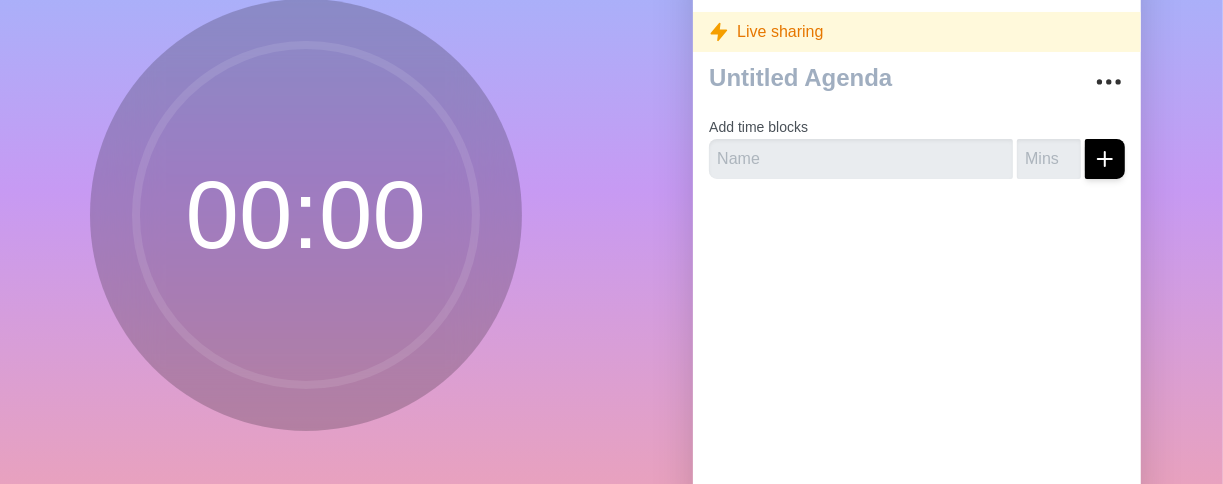 scroll, scrollTop: 173, scrollLeft: 0, axis: vertical 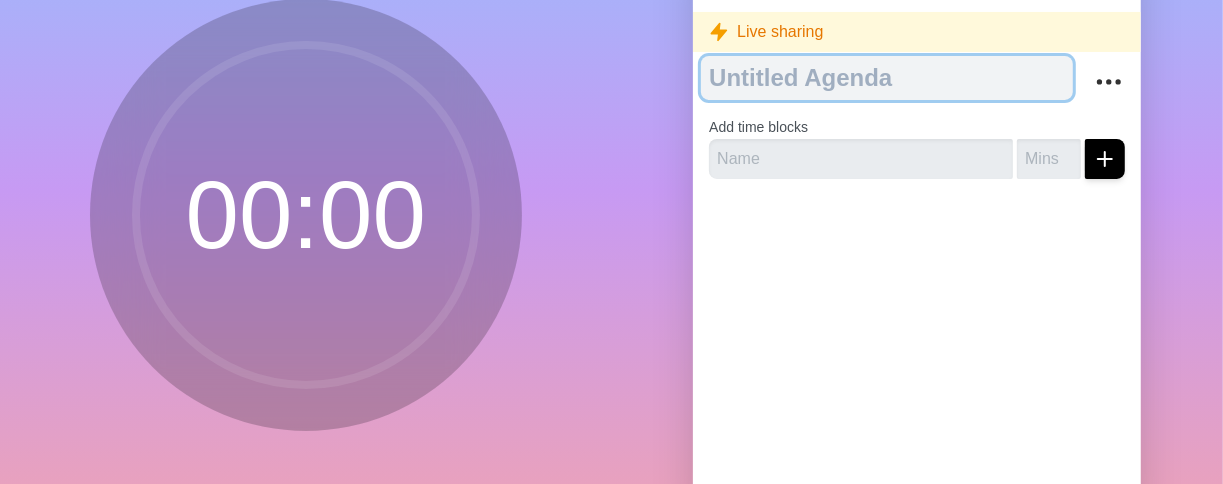 click at bounding box center (887, 78) 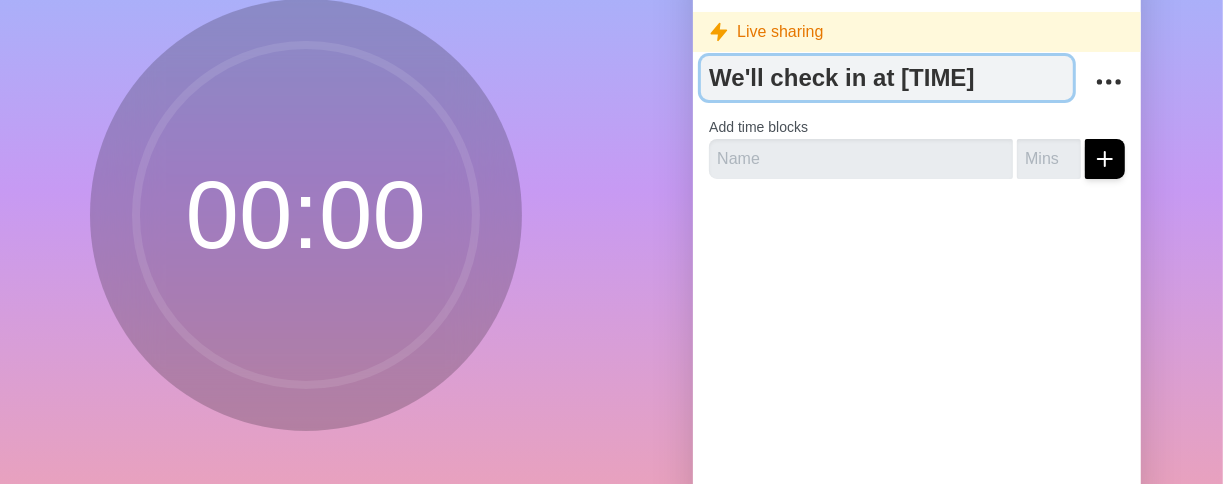 type on "We'll check in at 3:00" 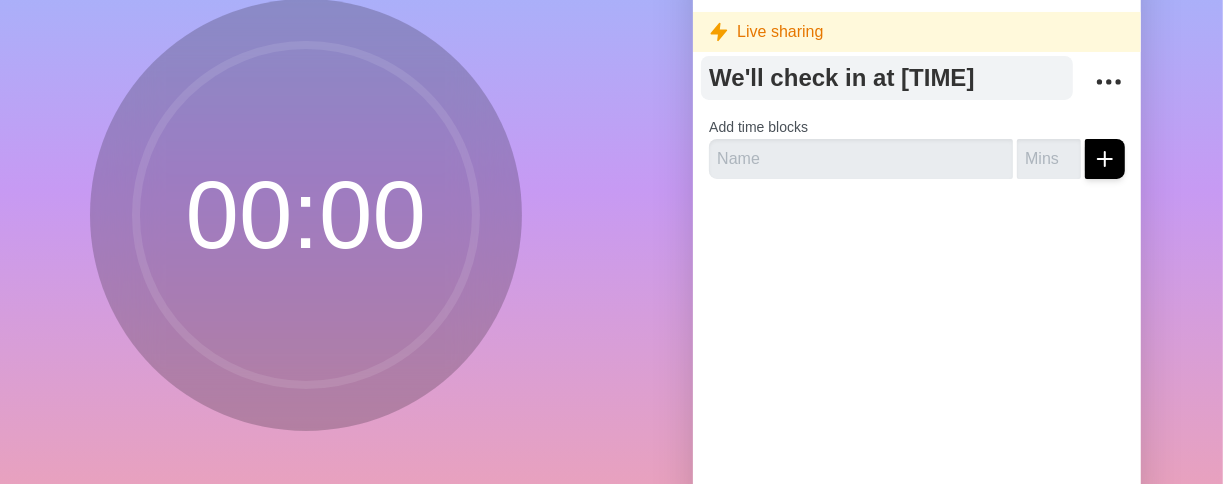 scroll, scrollTop: 128, scrollLeft: 0, axis: vertical 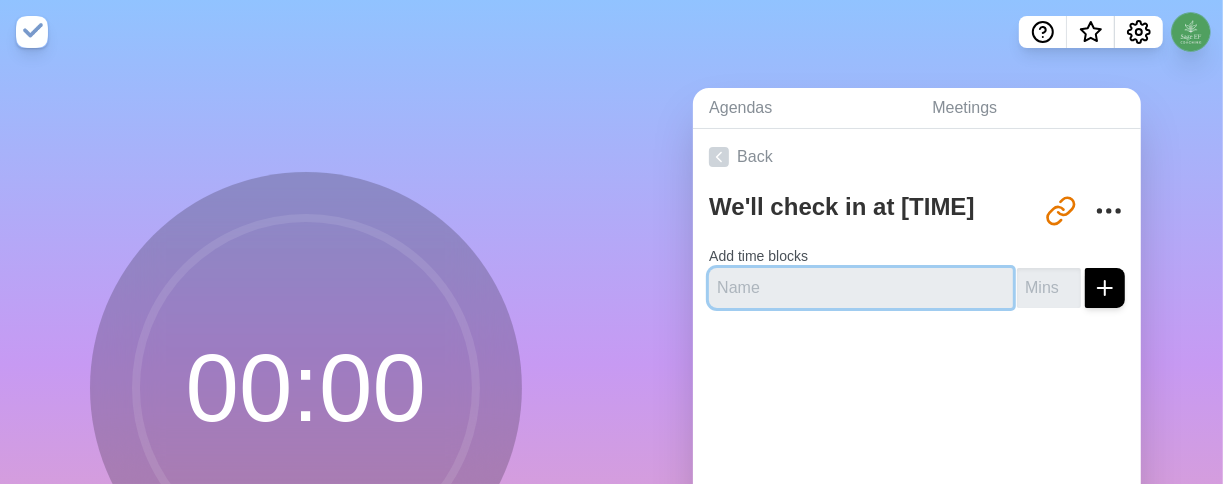 click at bounding box center [861, 288] 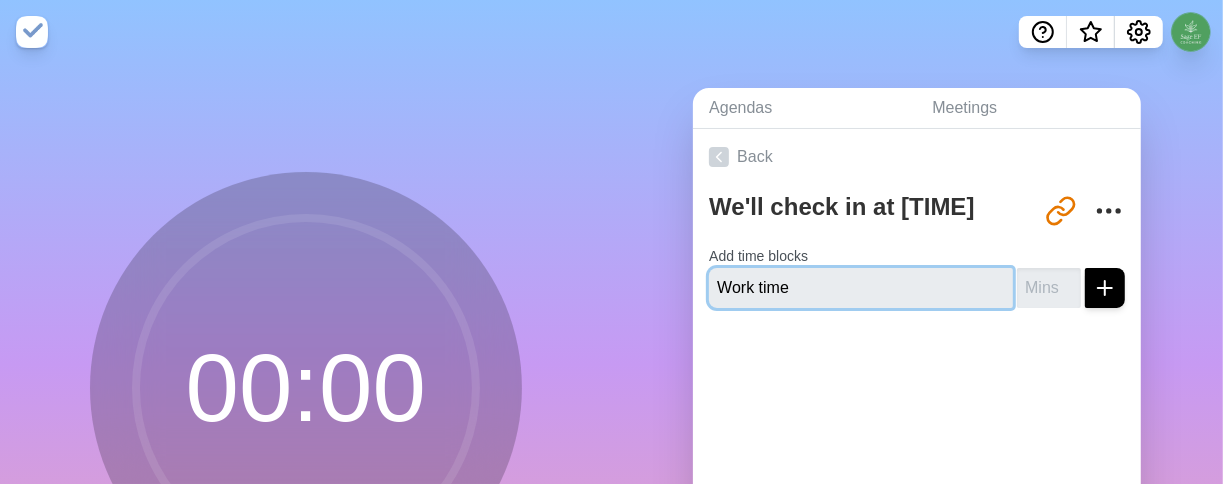 type on "Work time" 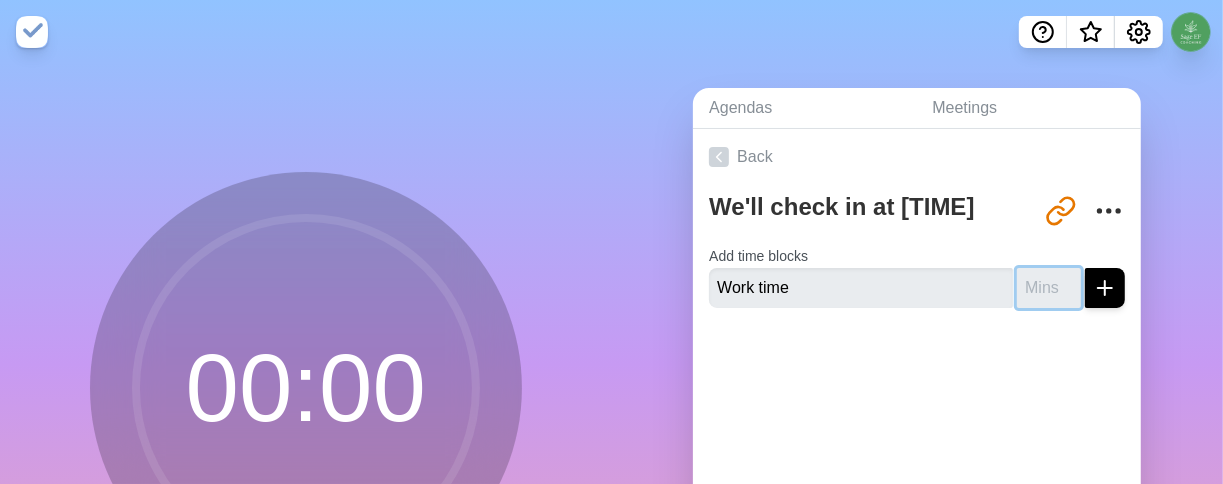 type on "23" 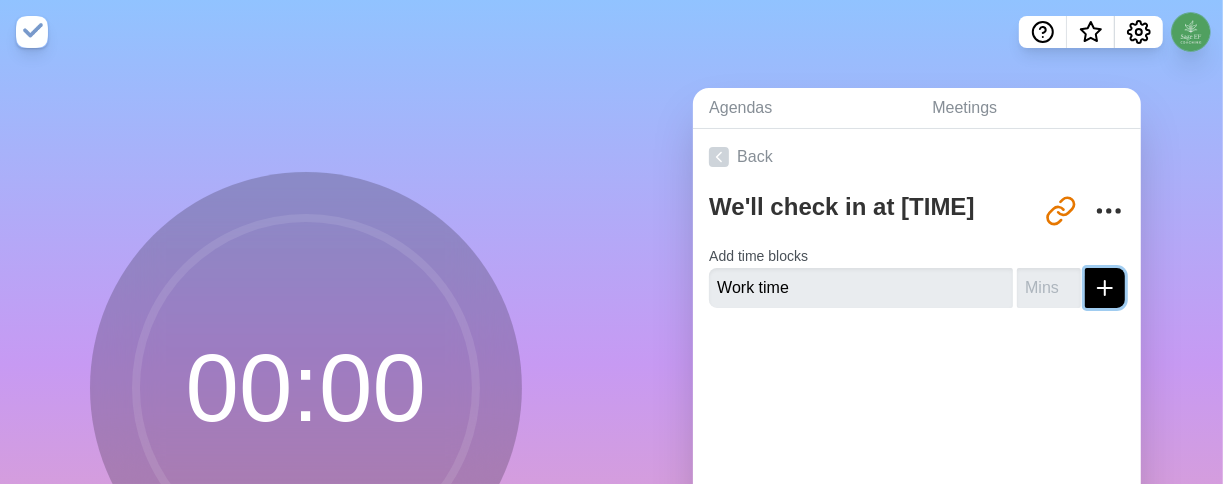 click 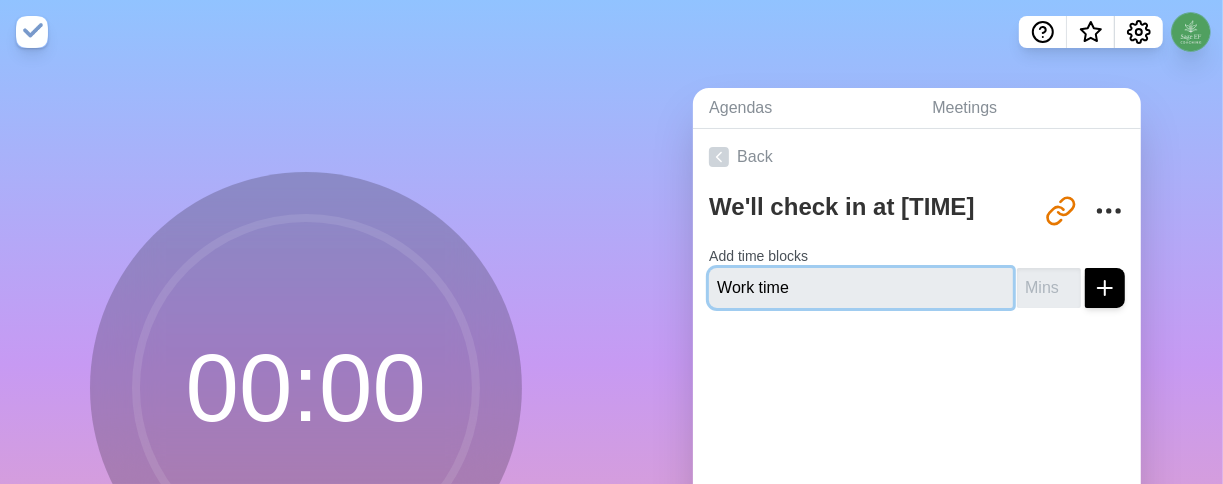 type 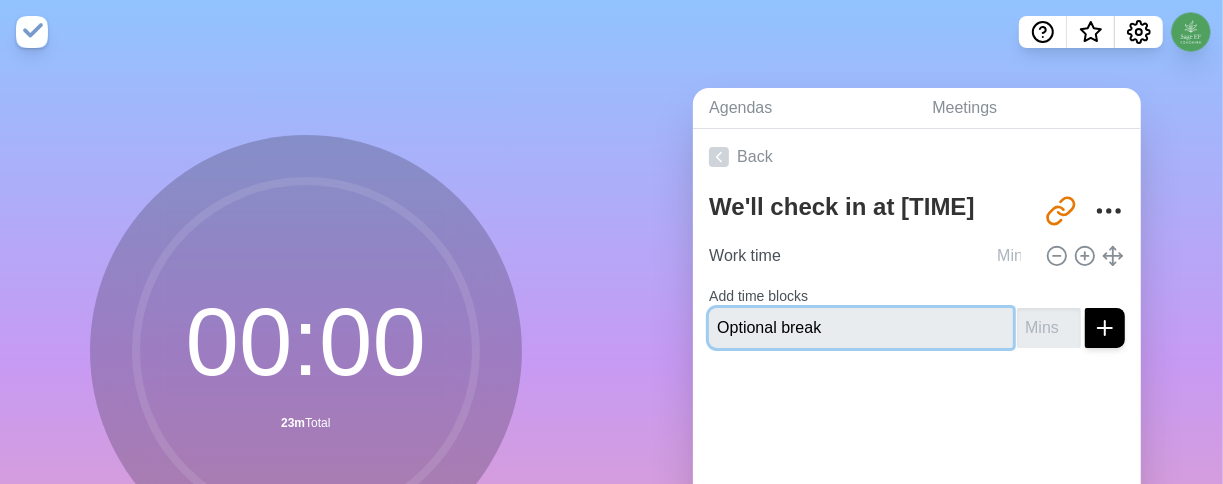 type on "Optional break" 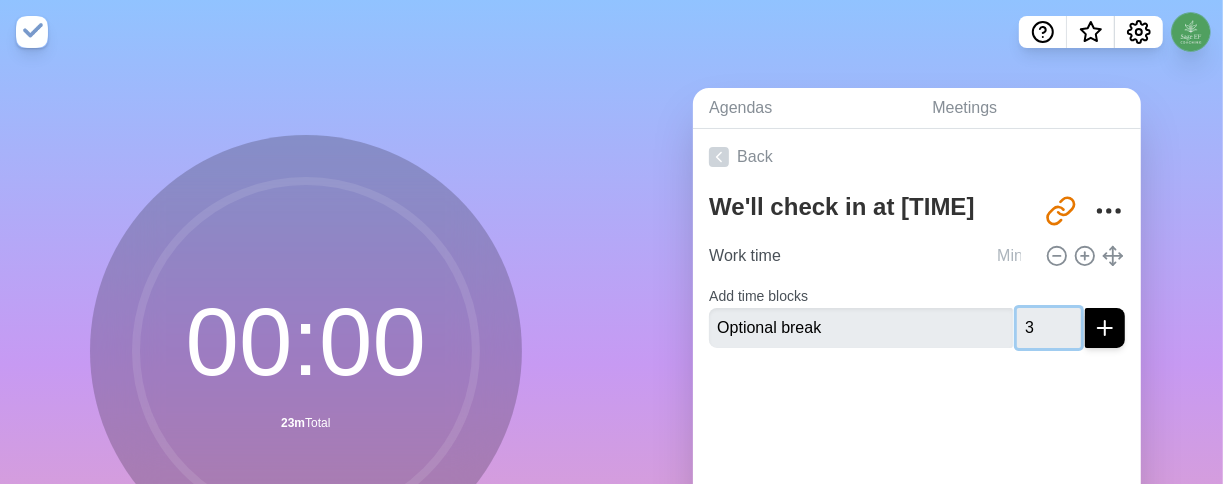 type on "3" 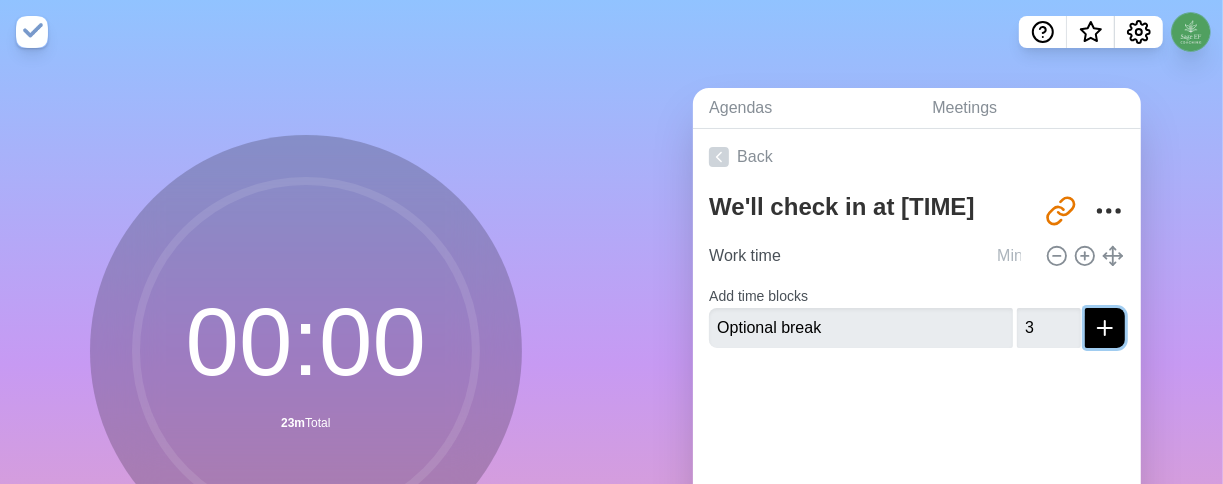 click 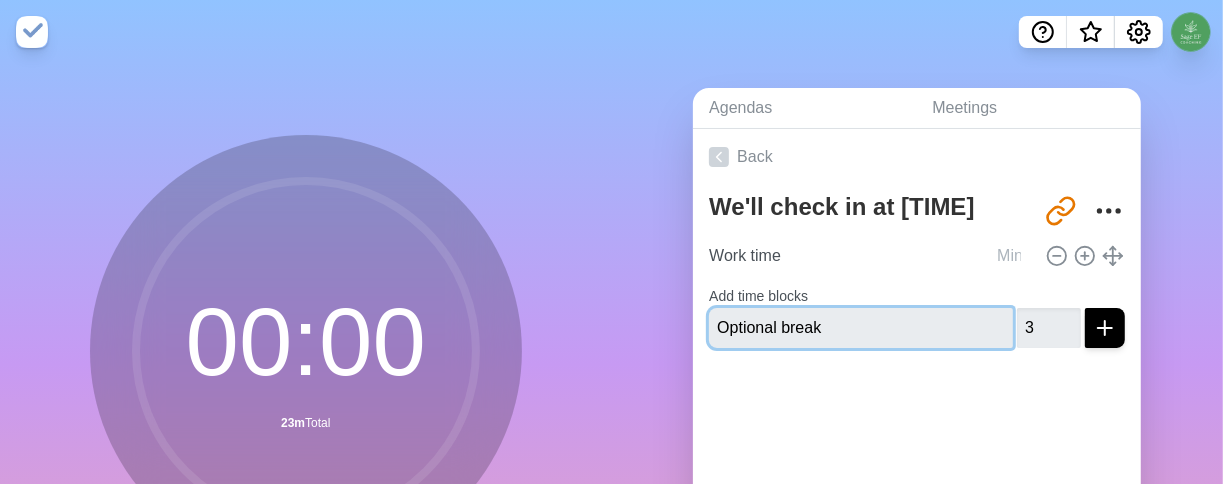 type 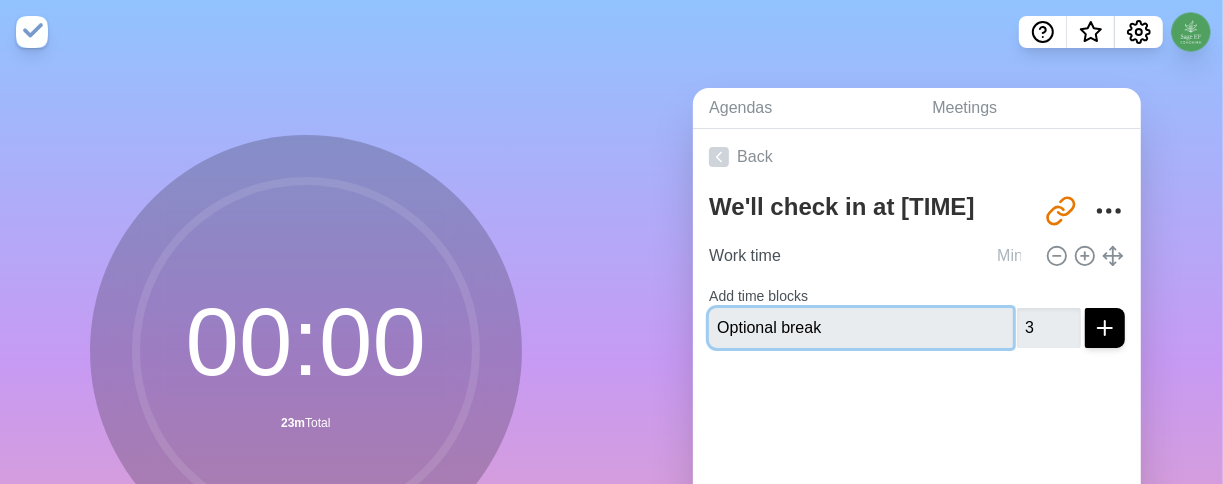 type 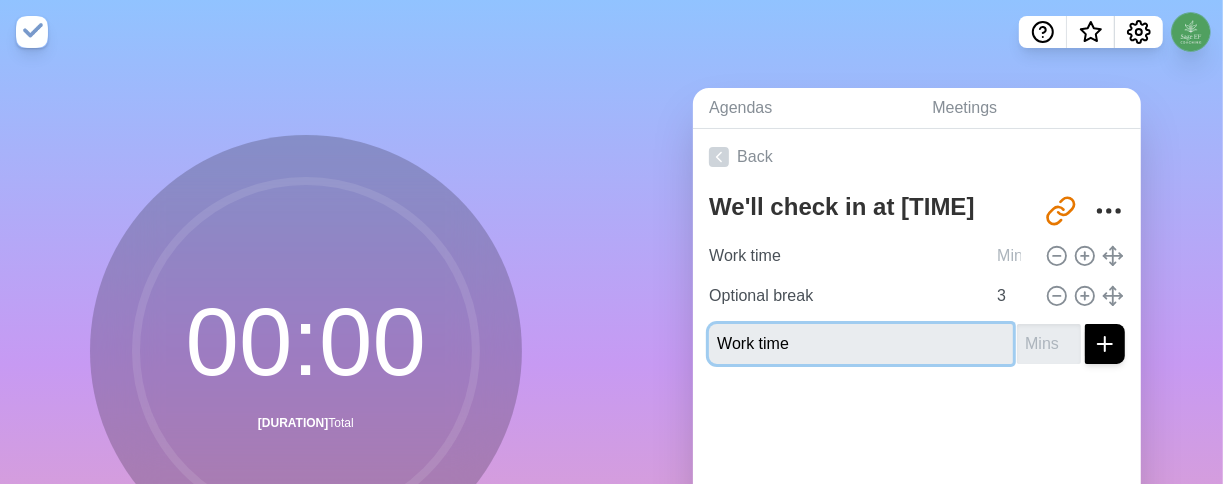 type on "Work time" 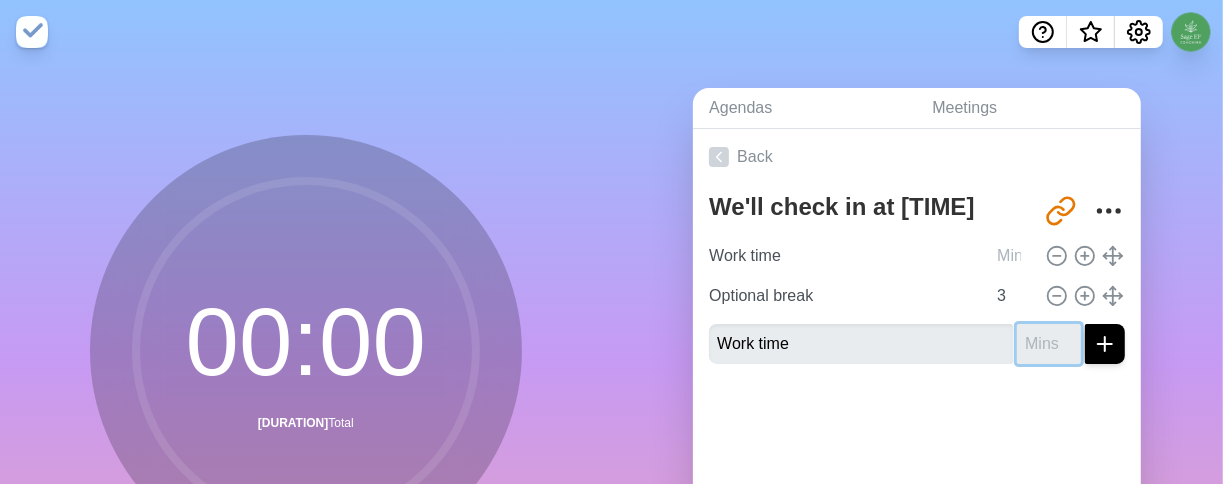 type on "23" 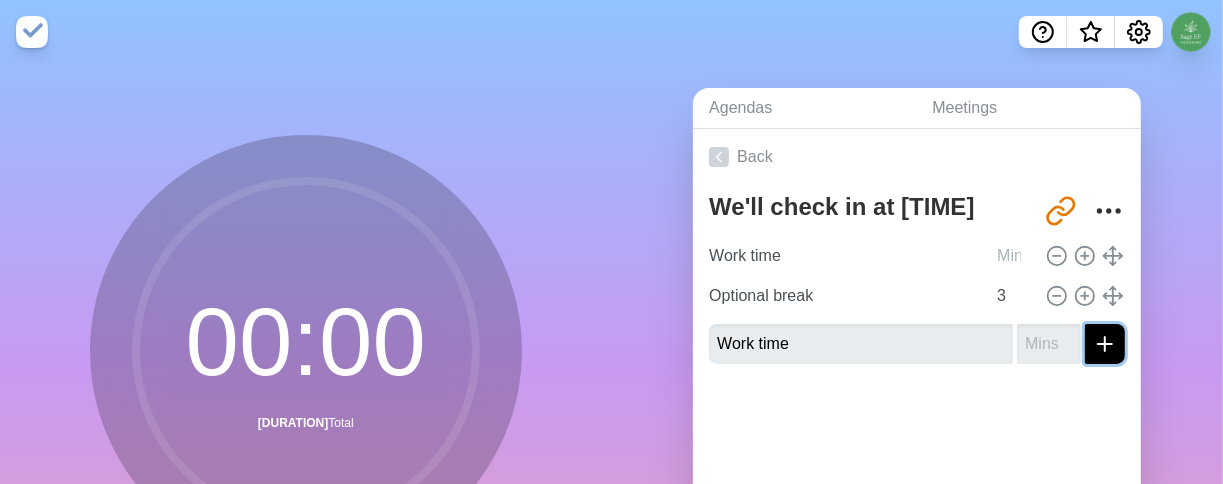 click 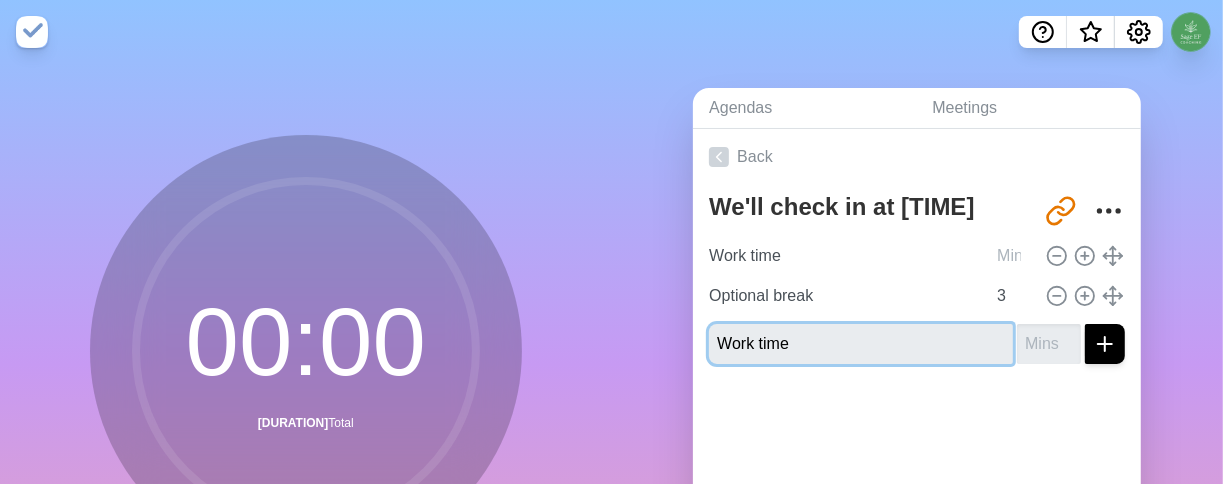 type 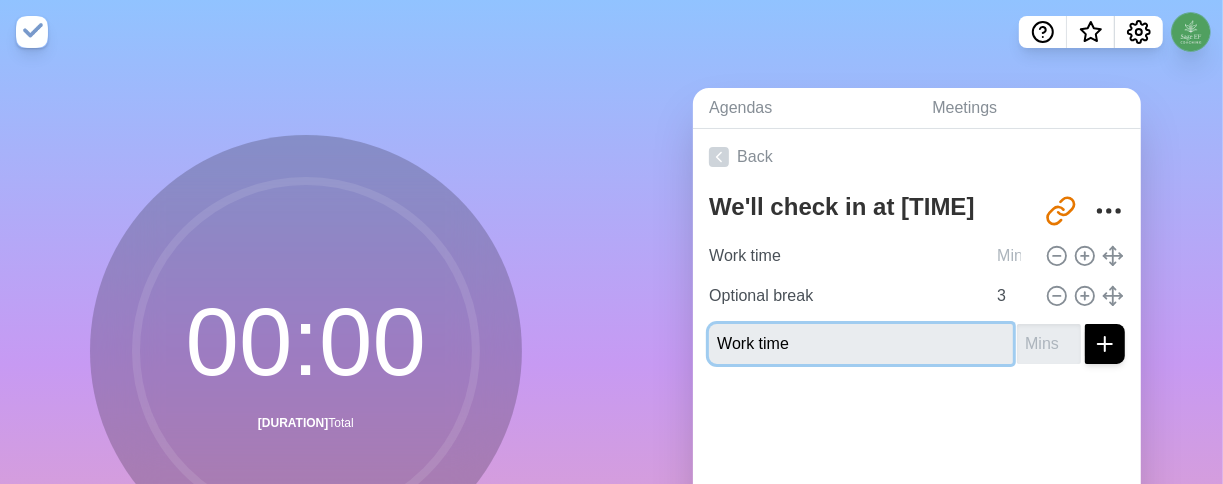 type 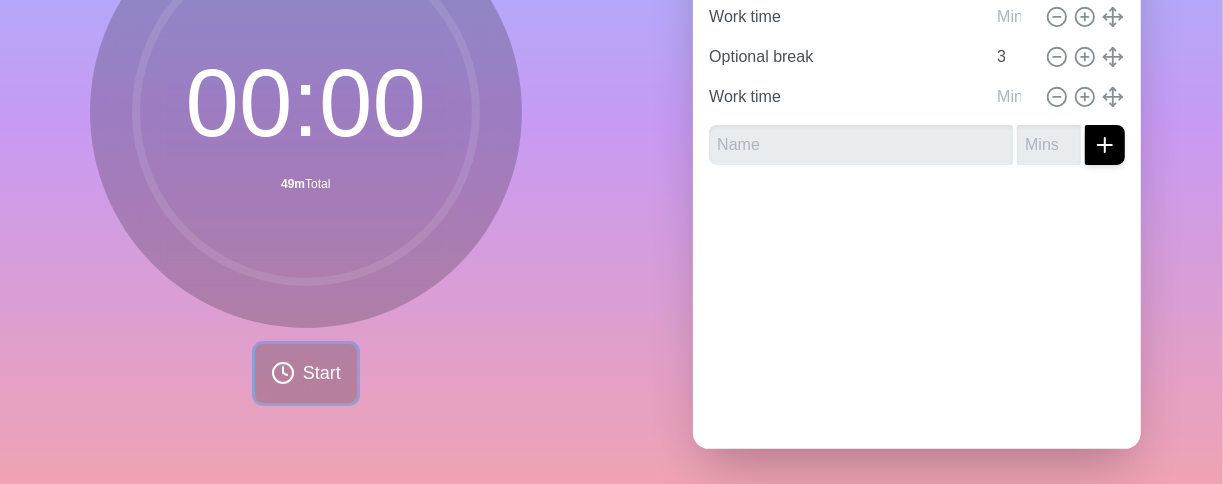 click on "Start" at bounding box center [322, 373] 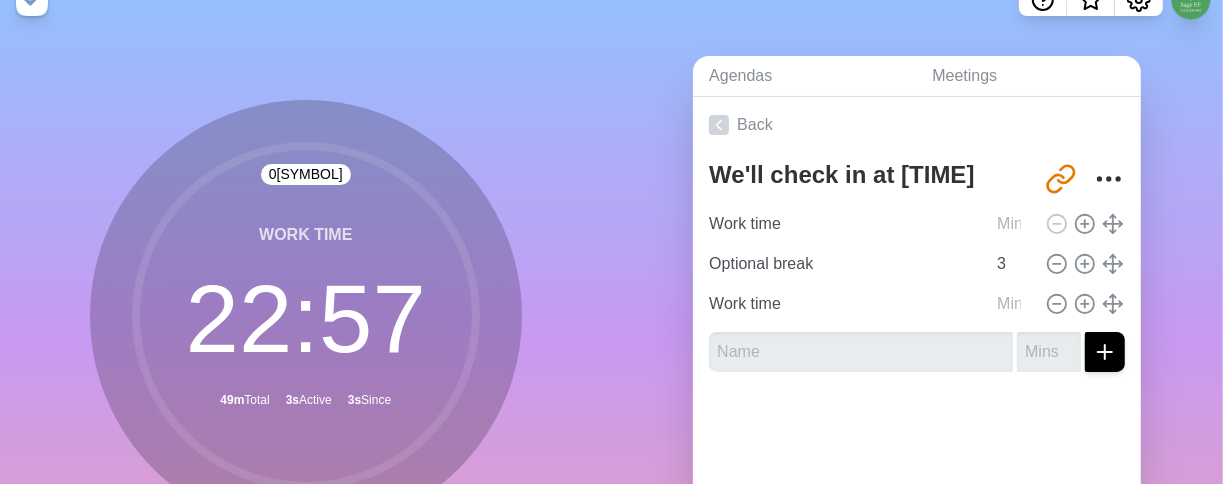 scroll, scrollTop: 0, scrollLeft: 0, axis: both 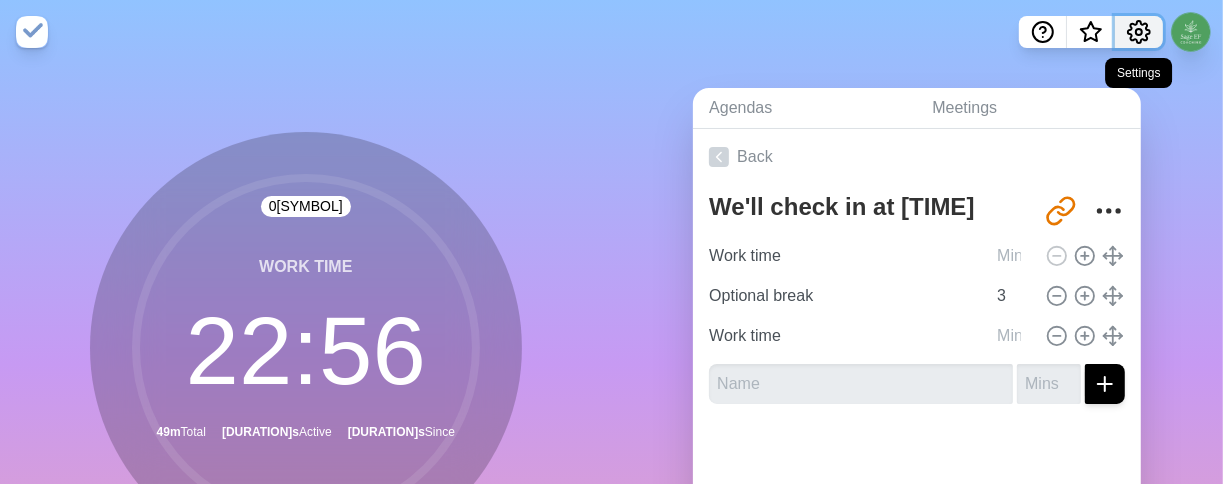 click 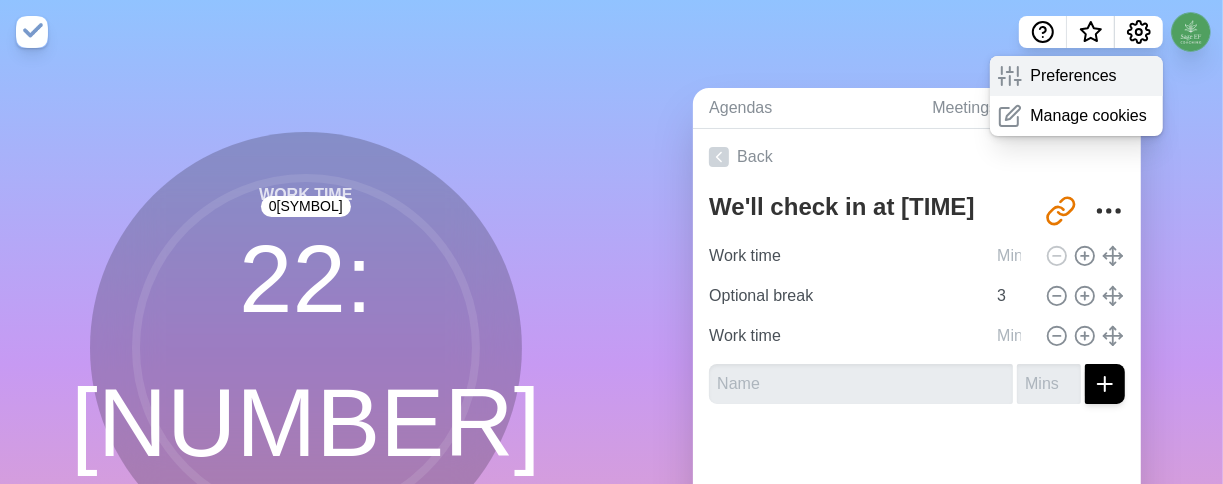 click on "Preferences" at bounding box center (1073, 76) 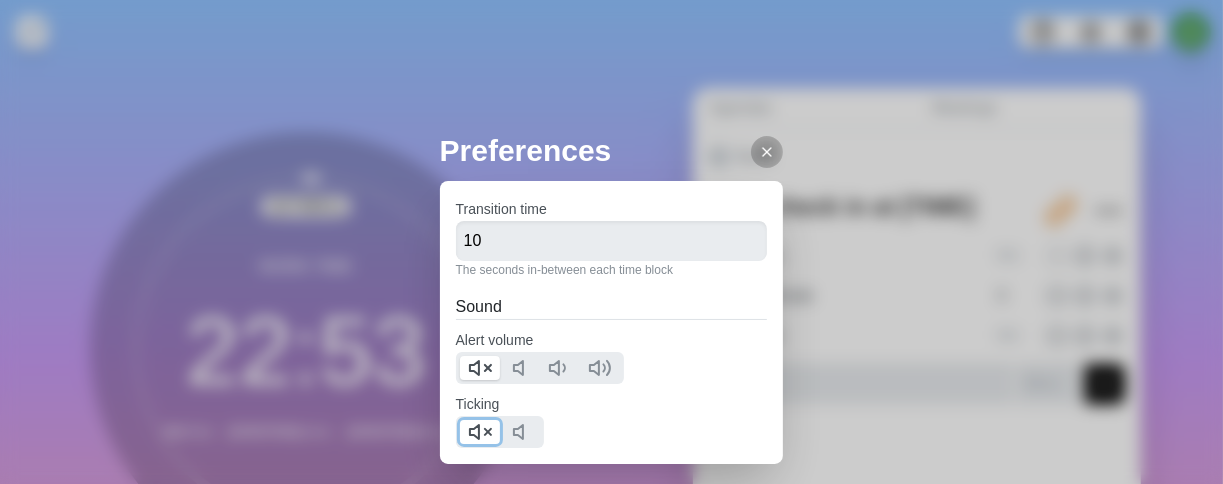 click 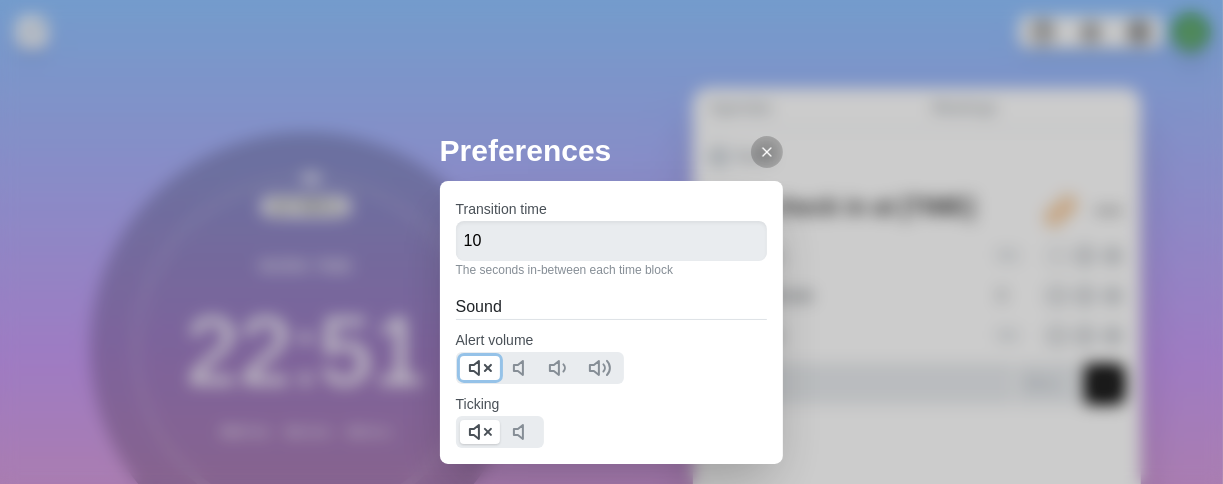 click 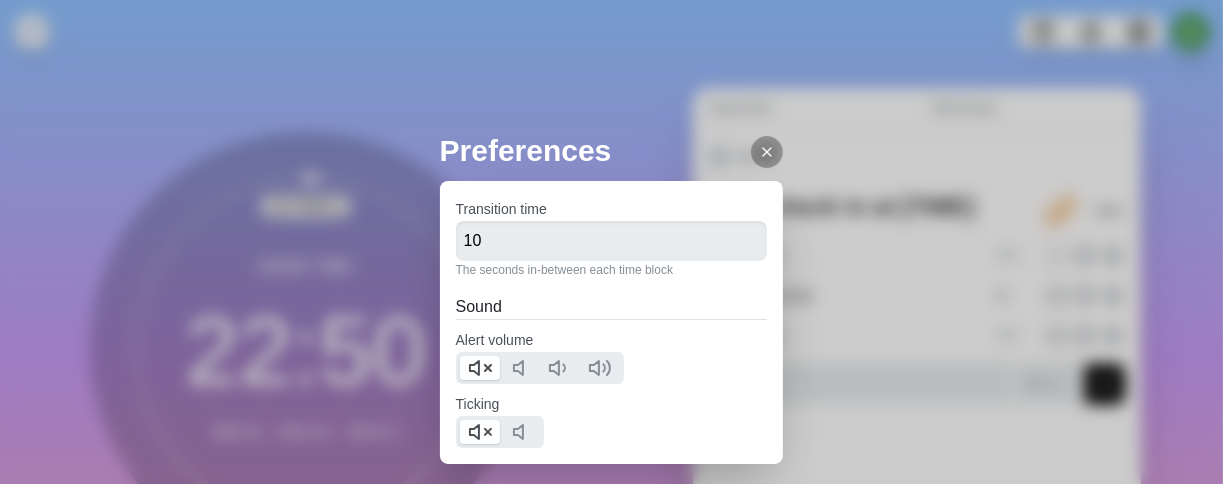 click 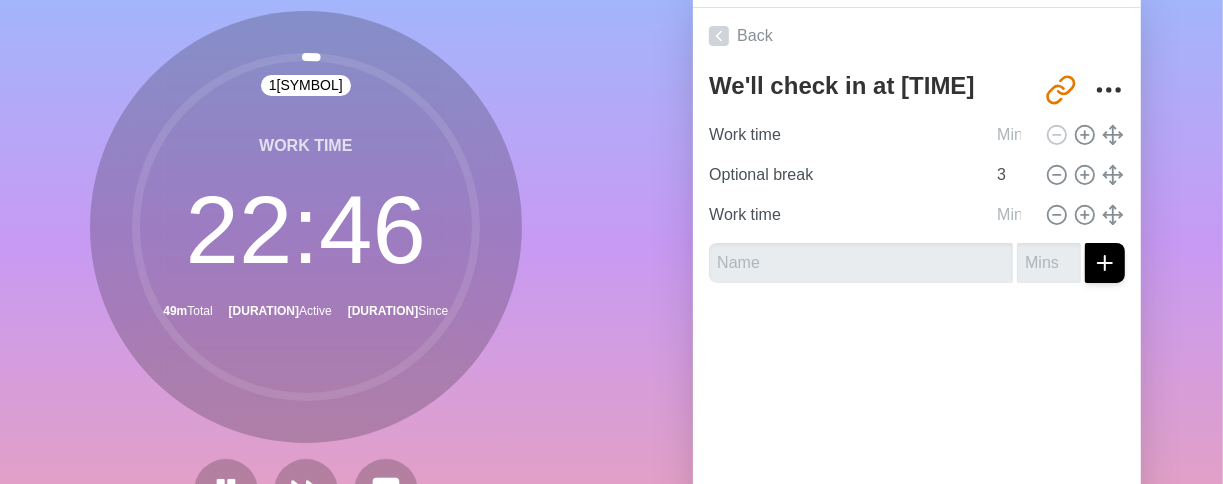 scroll, scrollTop: 123, scrollLeft: 0, axis: vertical 